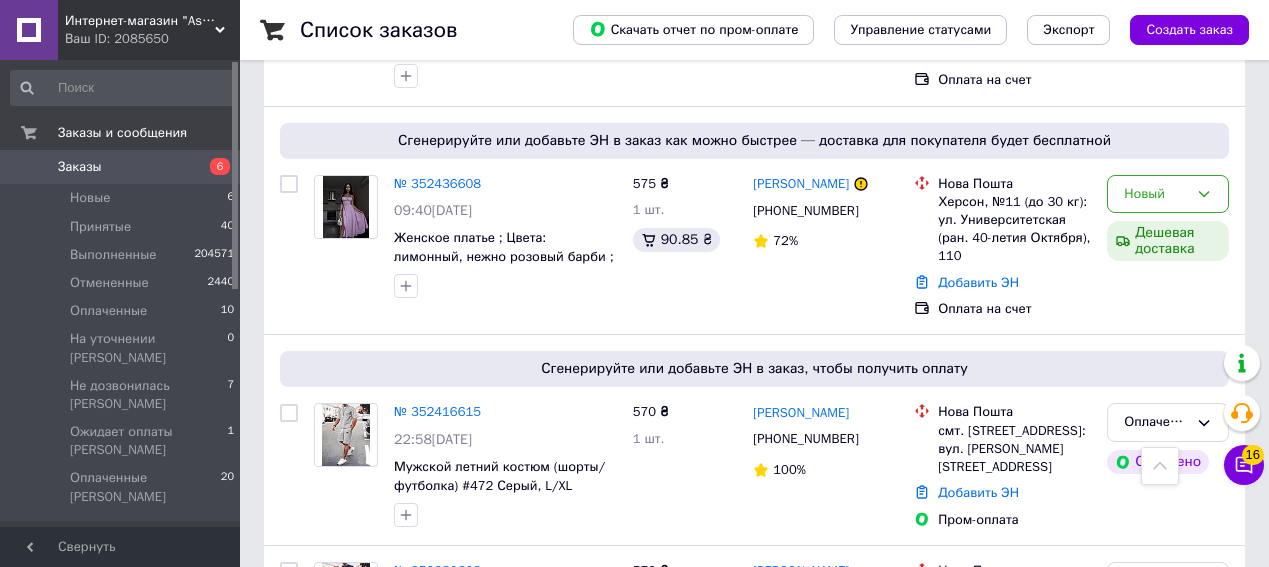scroll, scrollTop: 1699, scrollLeft: 0, axis: vertical 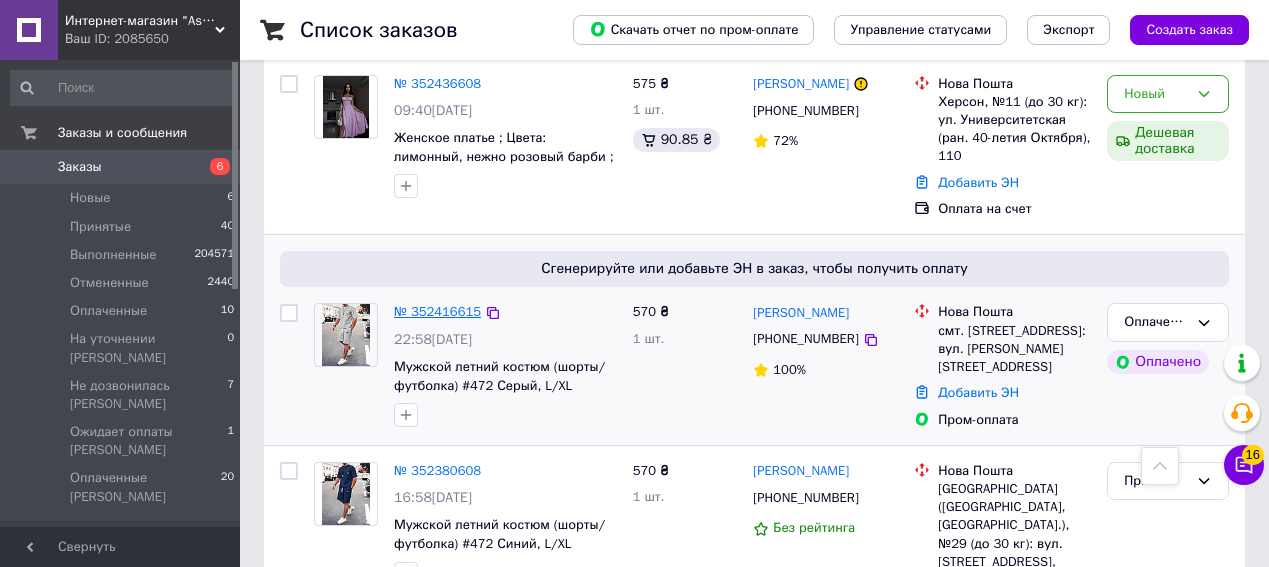 click on "№ 352416615" at bounding box center (437, 311) 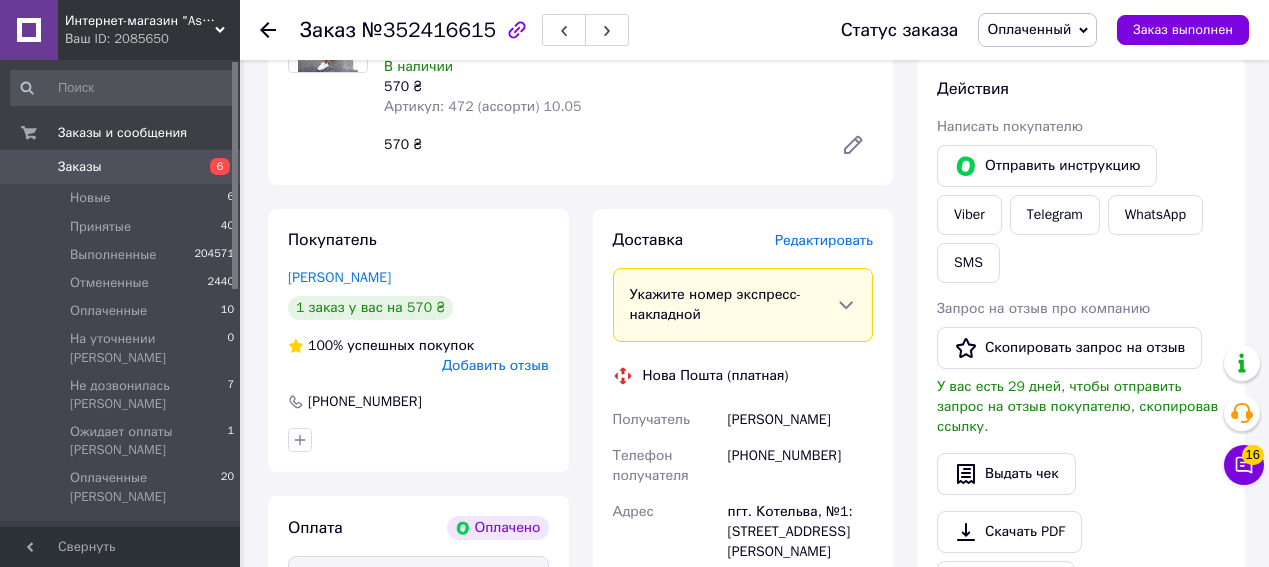 scroll, scrollTop: 400, scrollLeft: 0, axis: vertical 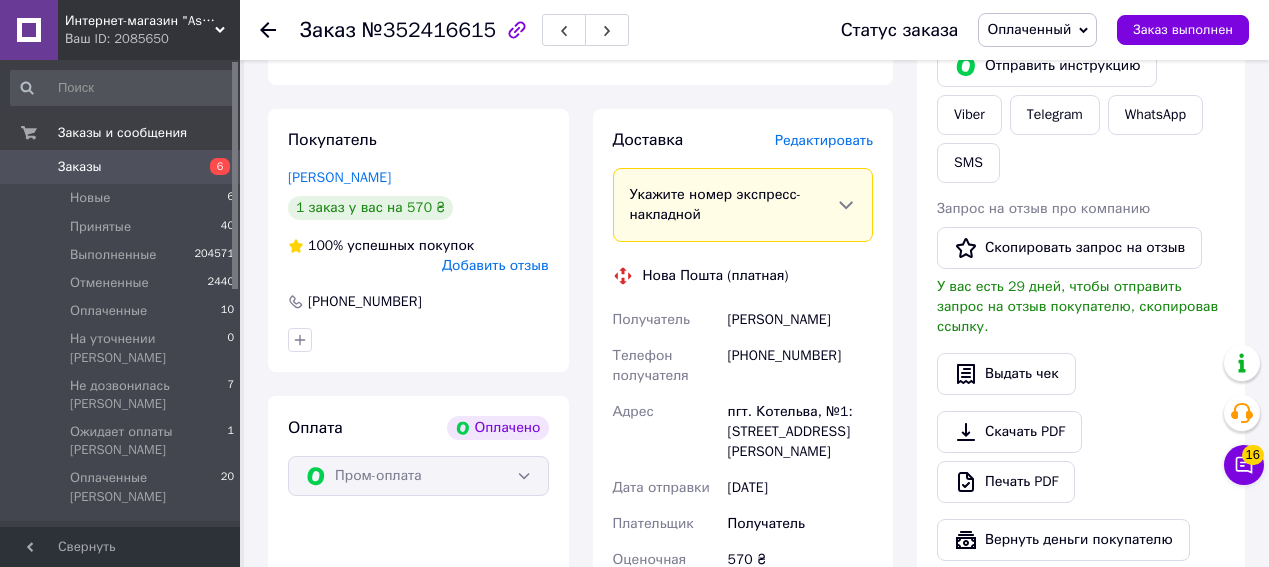 click on "[PHONE_NUMBER]" at bounding box center [800, 366] 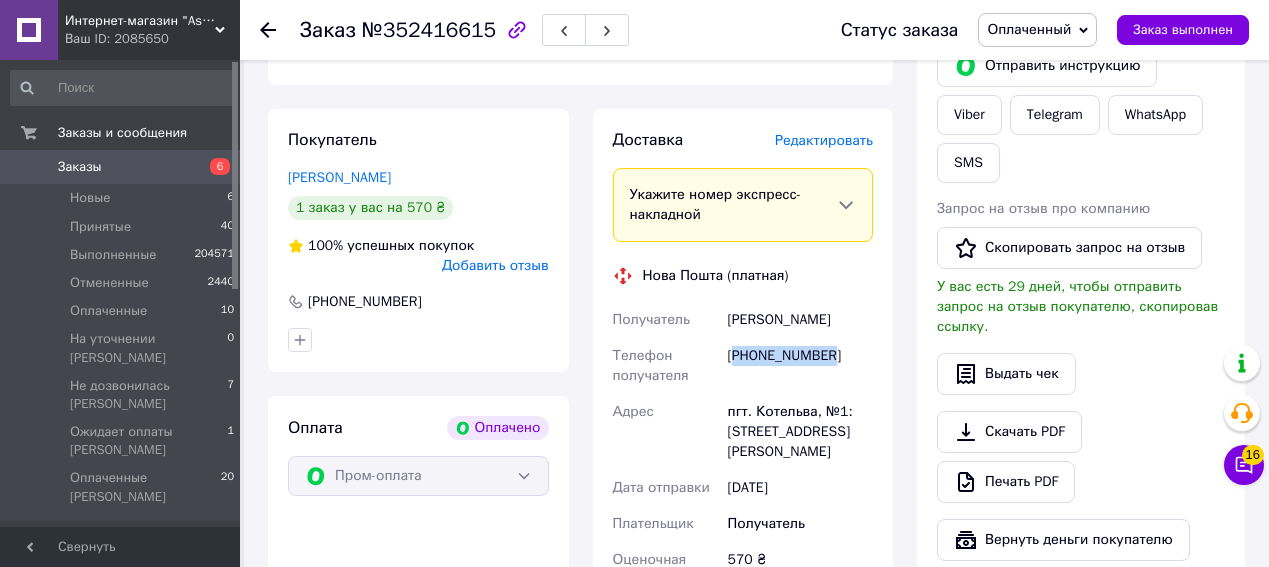 click on "[PHONE_NUMBER]" at bounding box center [800, 366] 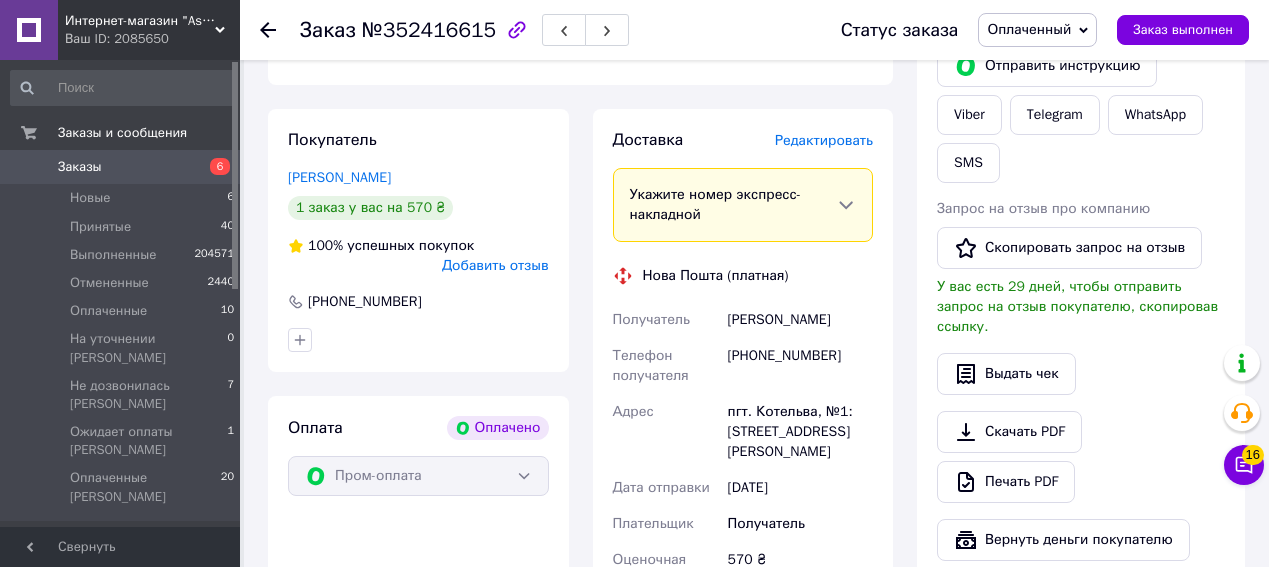 click on "№352416615" at bounding box center [429, 30] 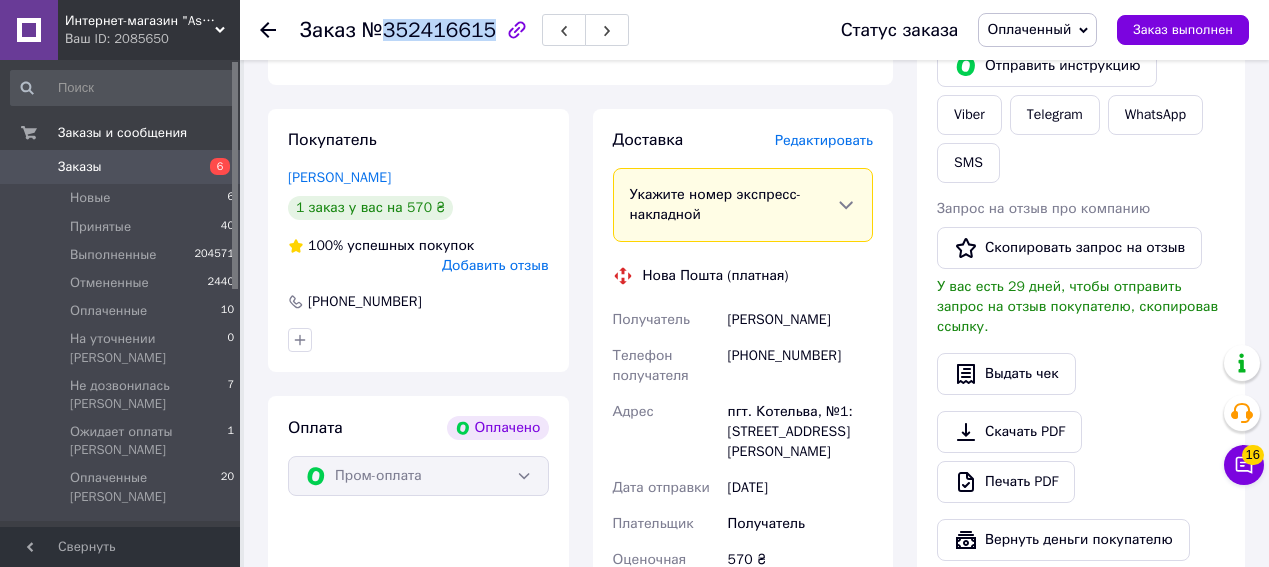 click on "№352416615" at bounding box center (429, 30) 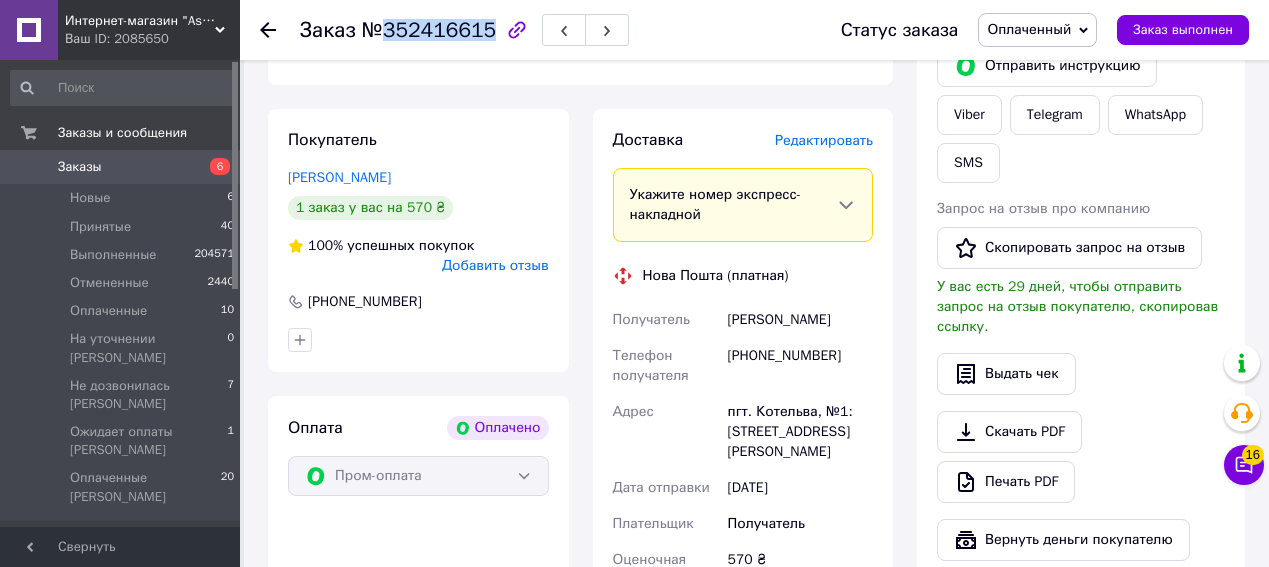 scroll, scrollTop: 600, scrollLeft: 0, axis: vertical 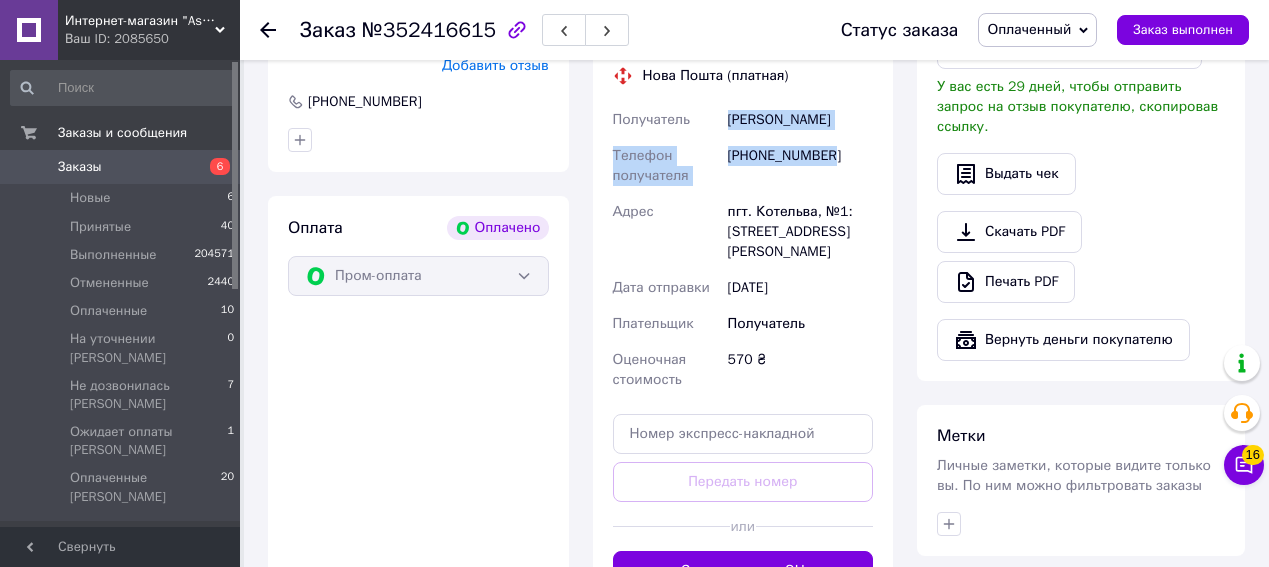 drag, startPoint x: 729, startPoint y: 125, endPoint x: 840, endPoint y: 174, distance: 121.33425 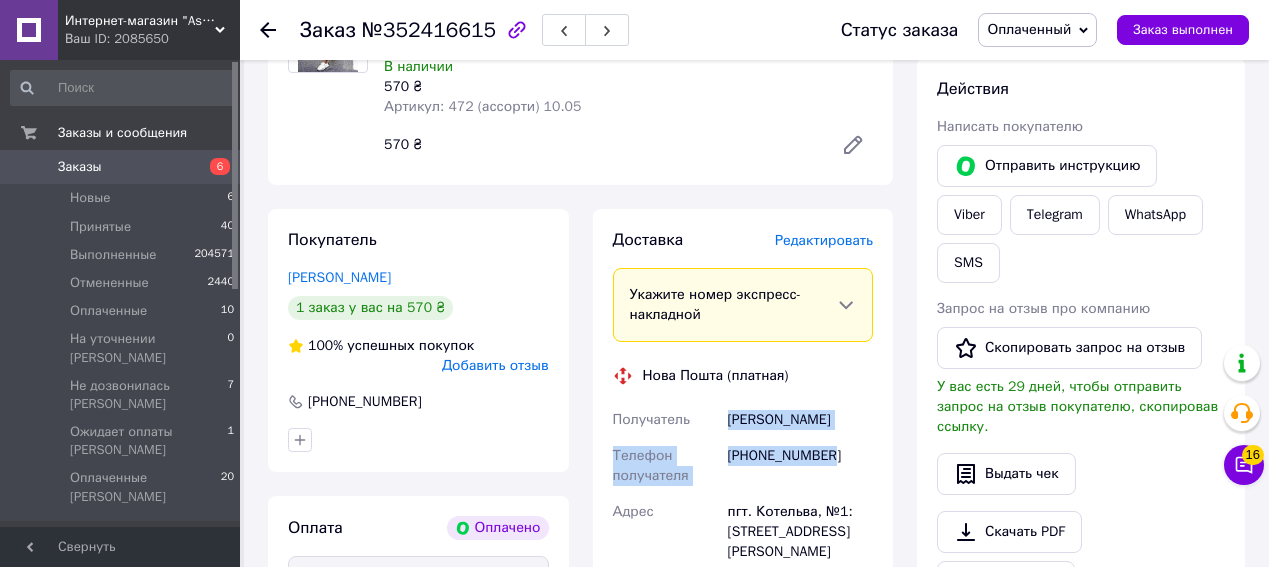 scroll, scrollTop: 100, scrollLeft: 0, axis: vertical 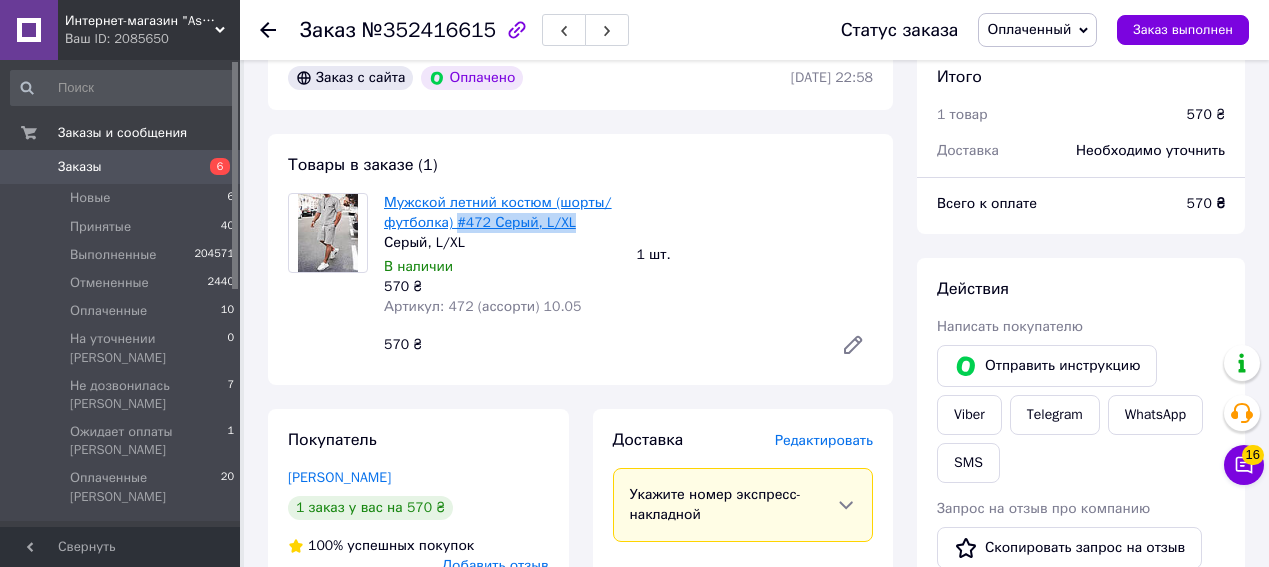 drag, startPoint x: 431, startPoint y: 265, endPoint x: 451, endPoint y: 238, distance: 33.600594 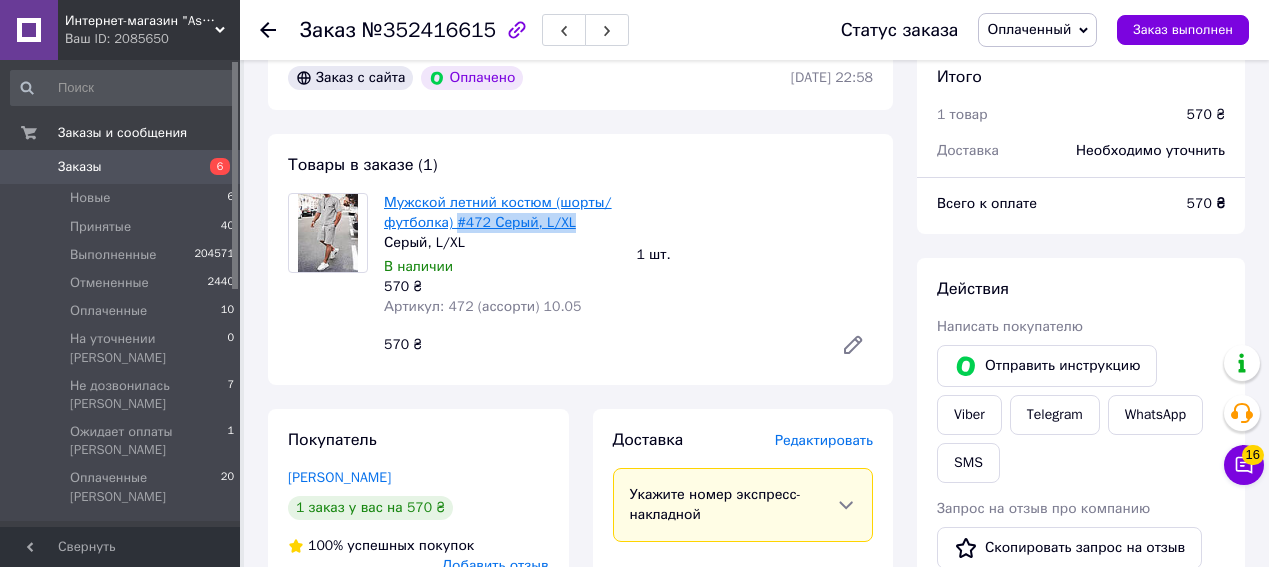 click on "Мужской летний костюм (шорты/футболка) #472 Серый, L/XL" at bounding box center (502, 213) 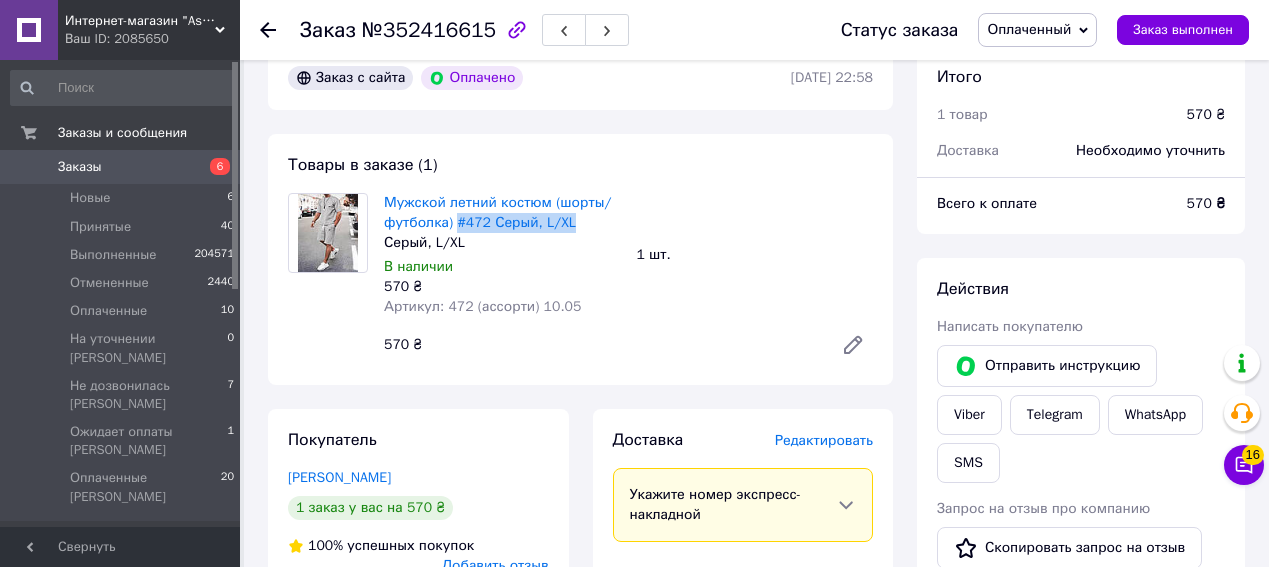 scroll, scrollTop: 200, scrollLeft: 0, axis: vertical 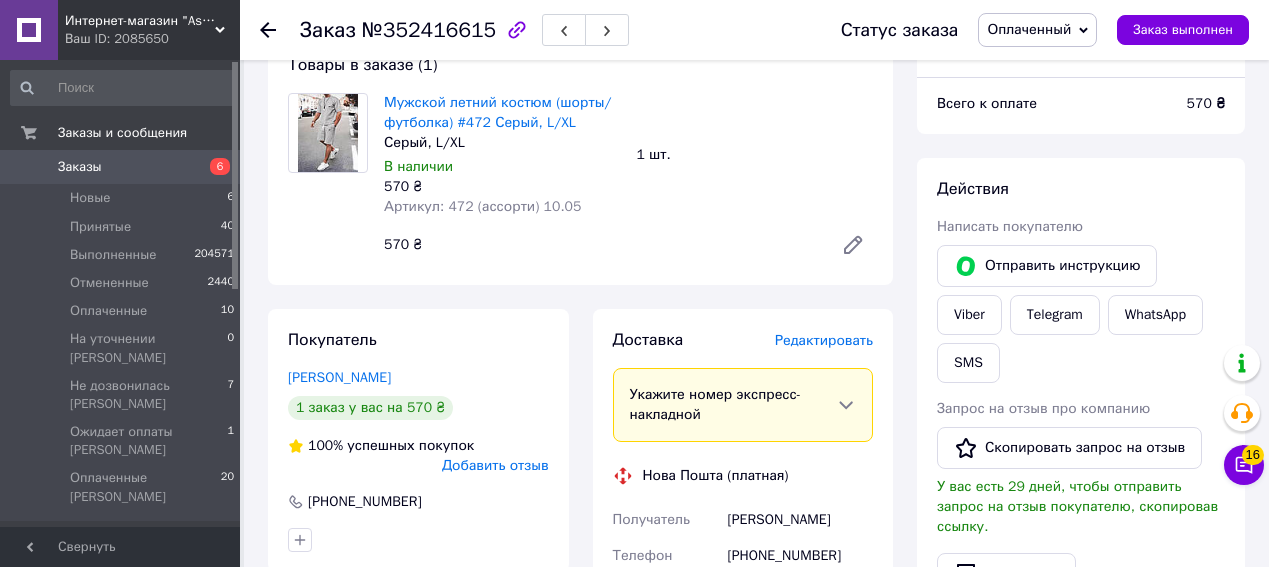 click 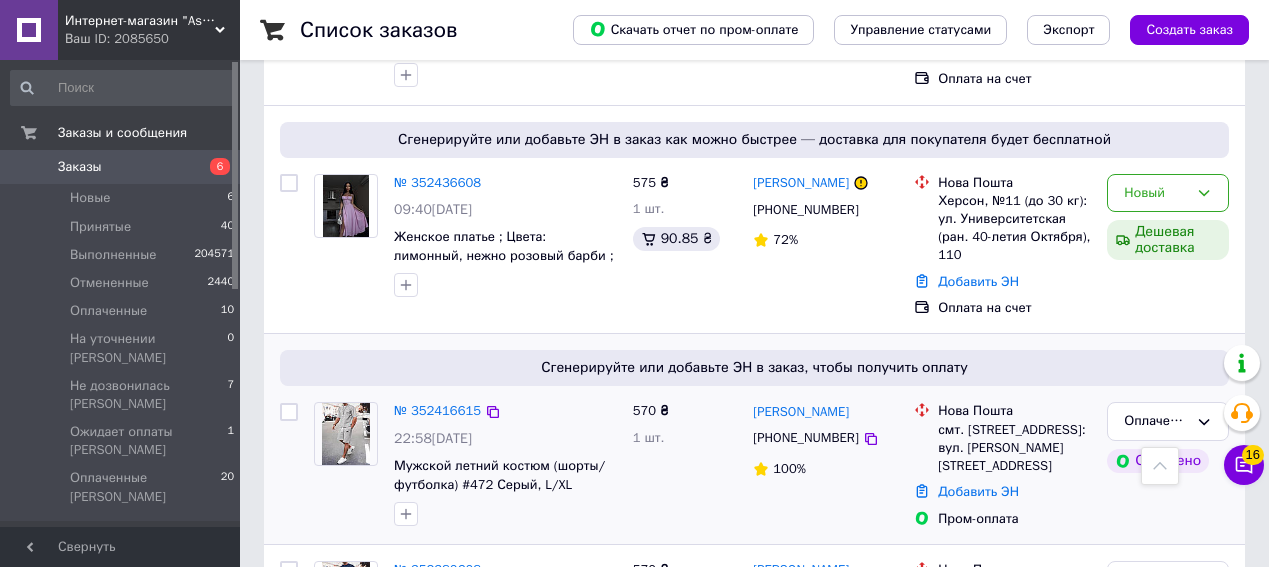 scroll, scrollTop: 1700, scrollLeft: 0, axis: vertical 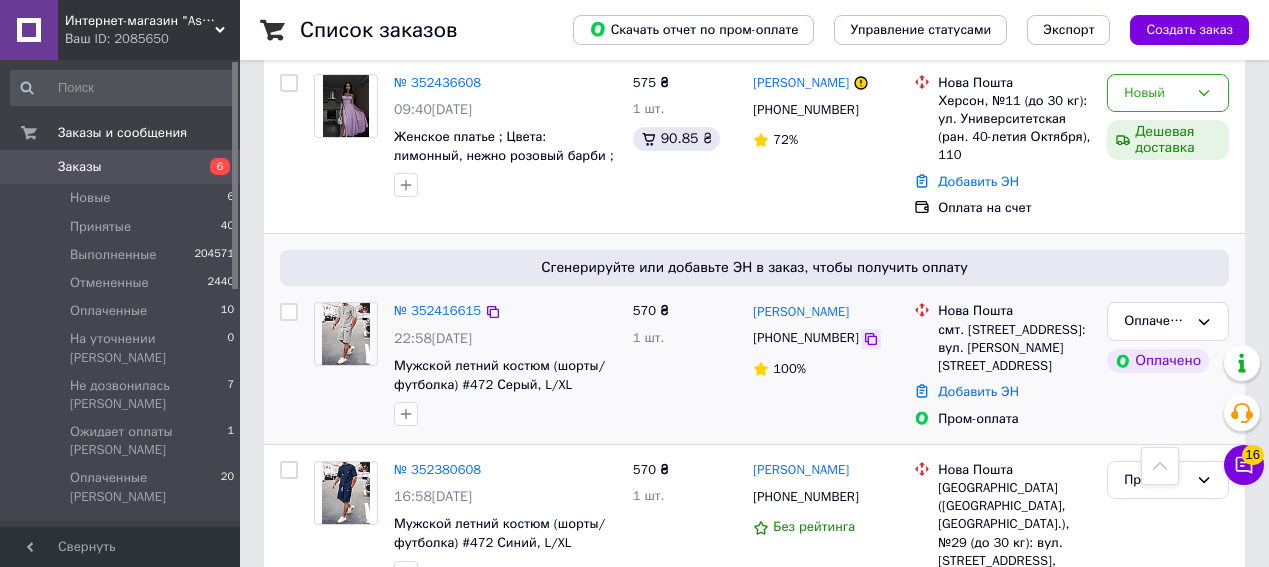 click 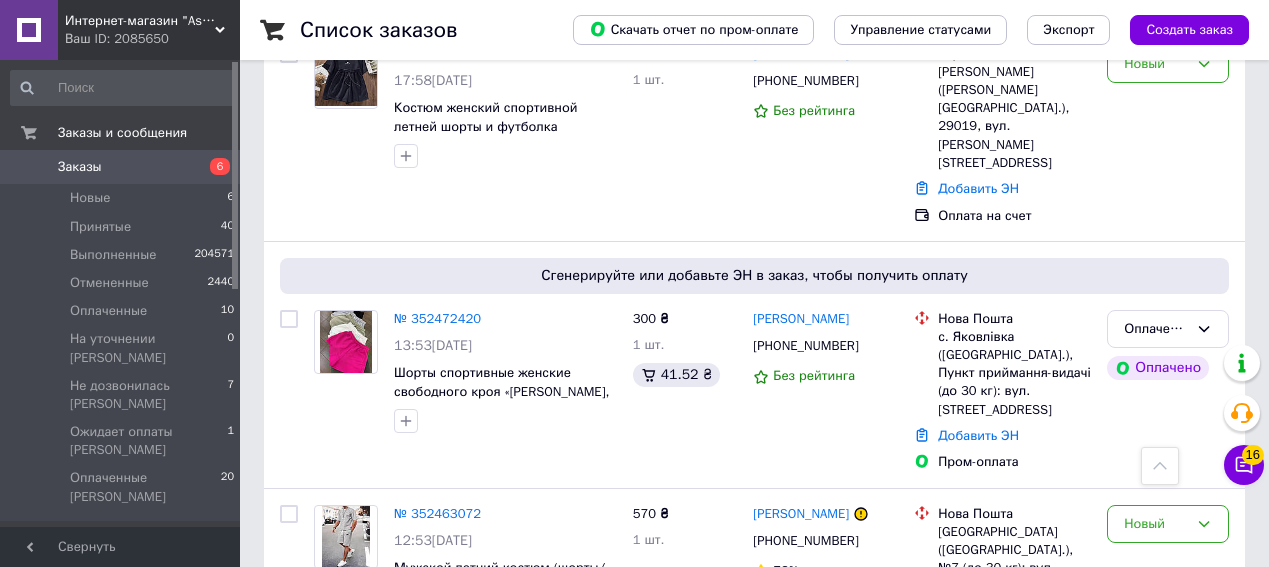 scroll, scrollTop: 0, scrollLeft: 0, axis: both 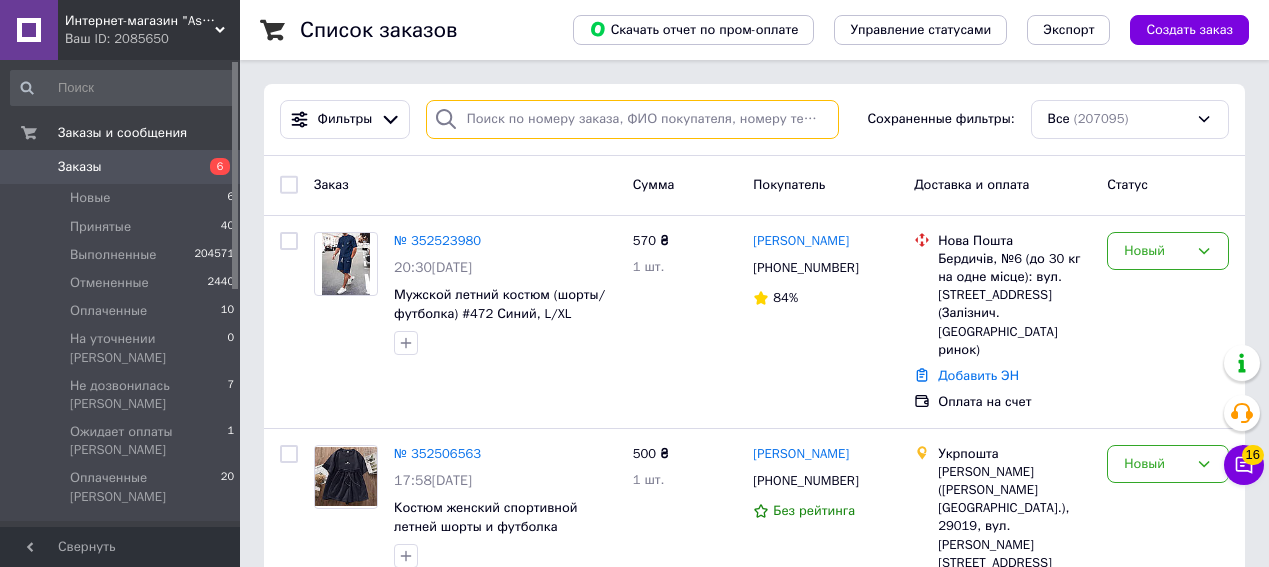 click at bounding box center [632, 119] 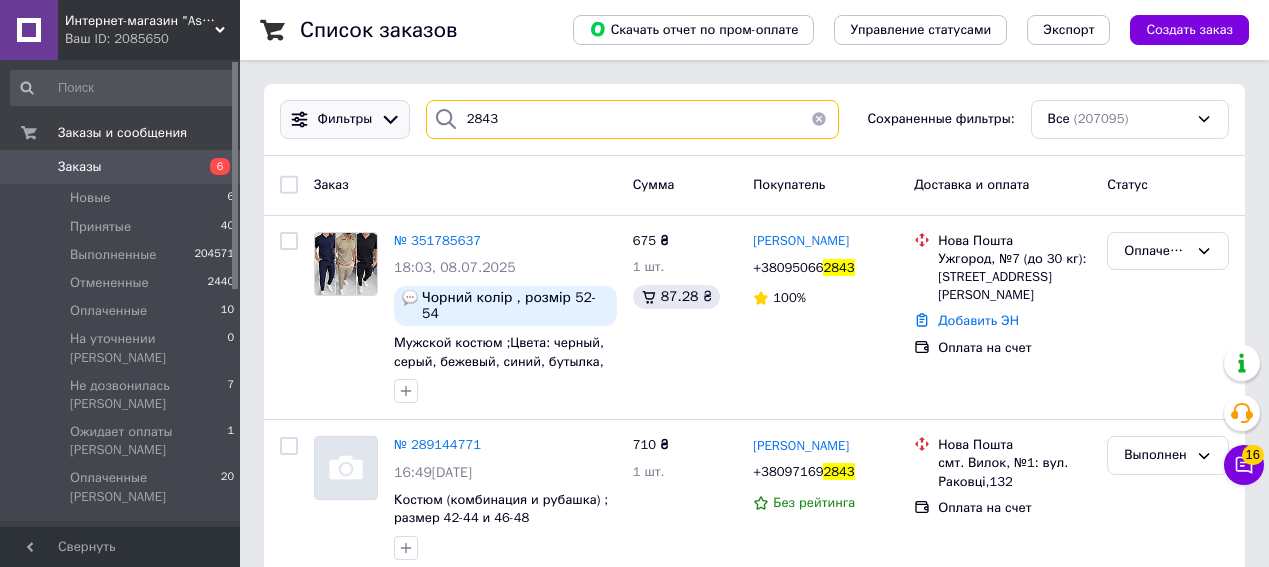 drag, startPoint x: 504, startPoint y: 112, endPoint x: 355, endPoint y: 103, distance: 149.27156 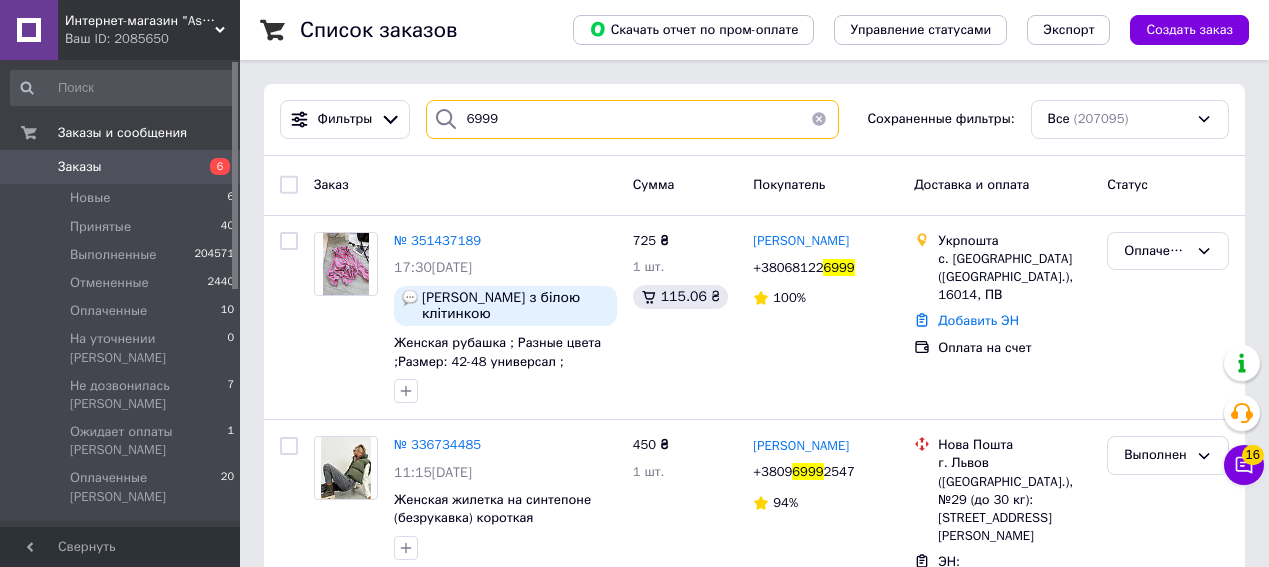 type on "6999" 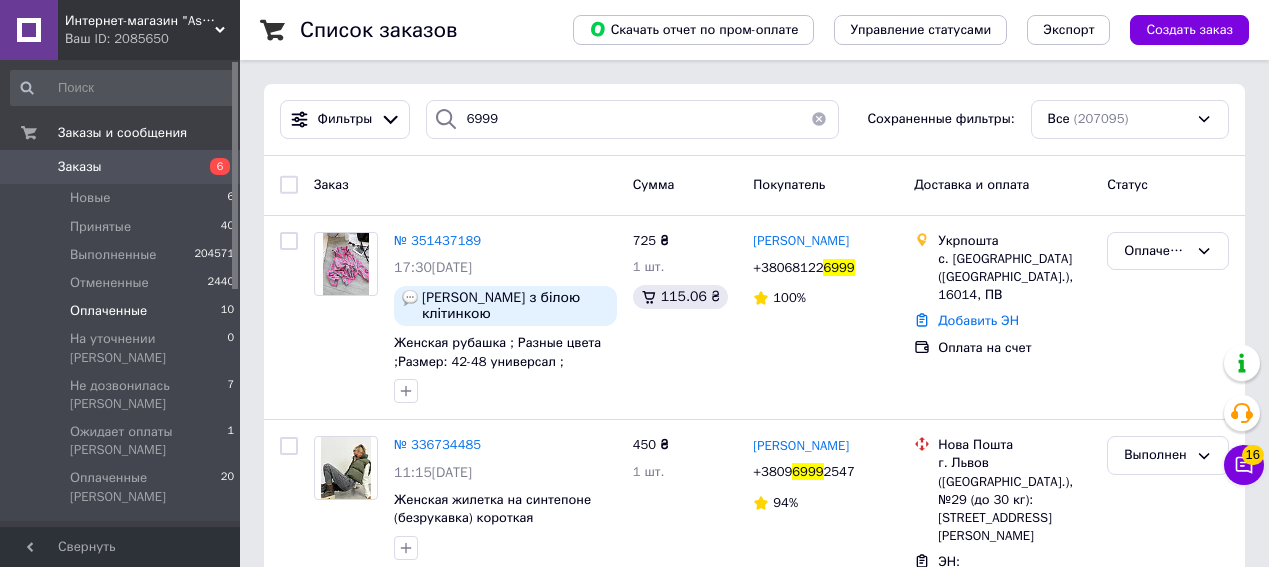 click on "Оплаченные" at bounding box center (108, 311) 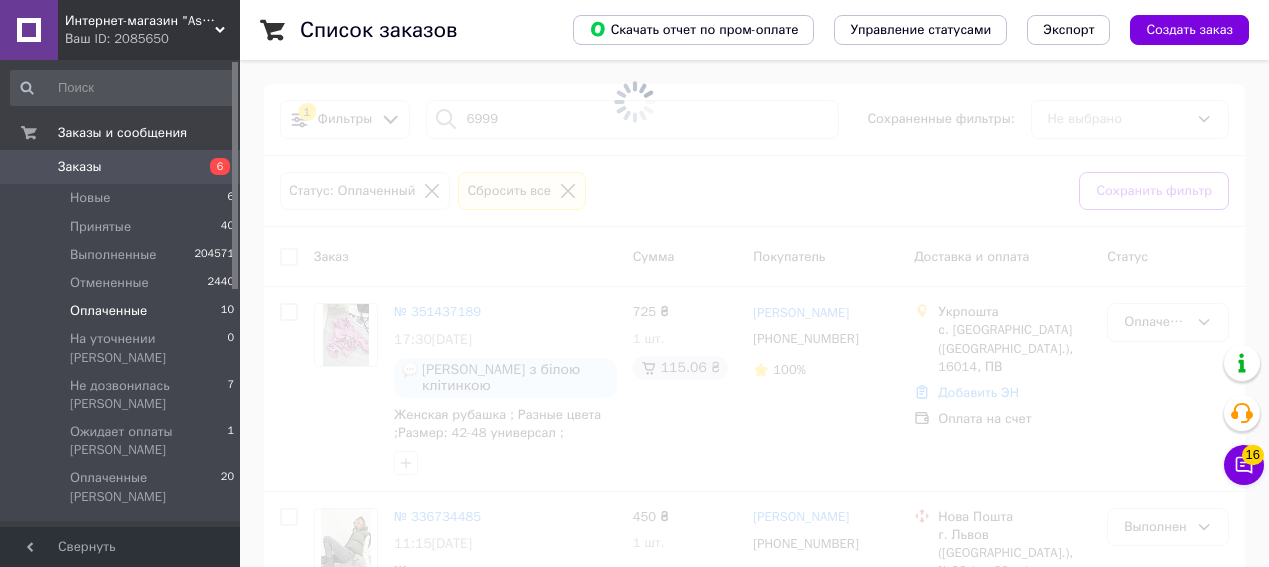 type 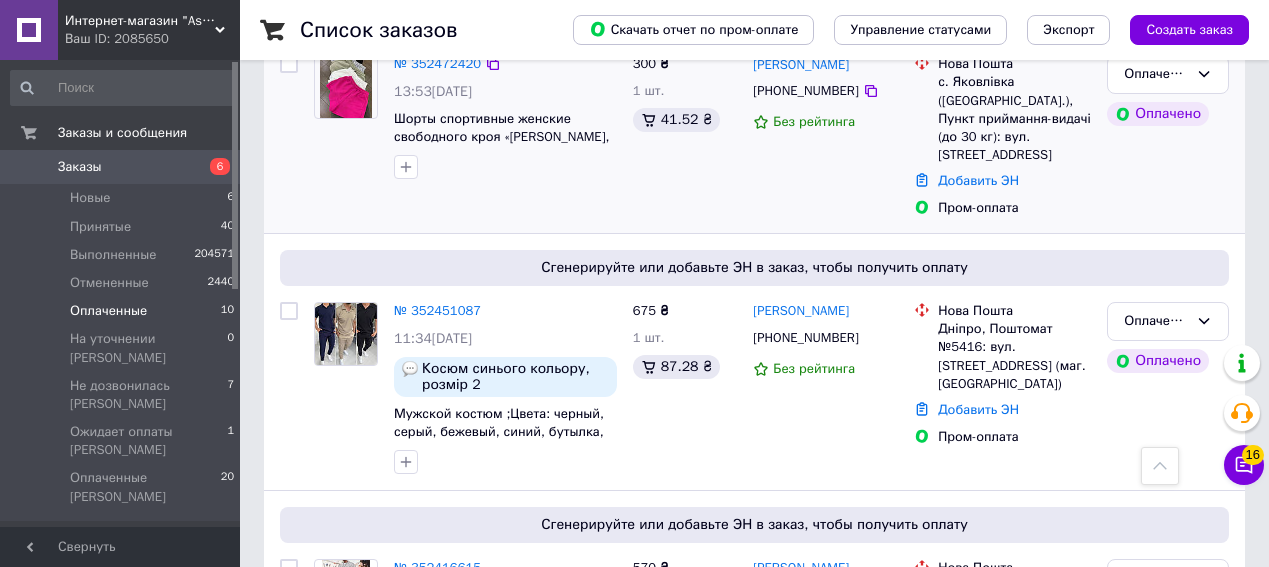 scroll, scrollTop: 400, scrollLeft: 0, axis: vertical 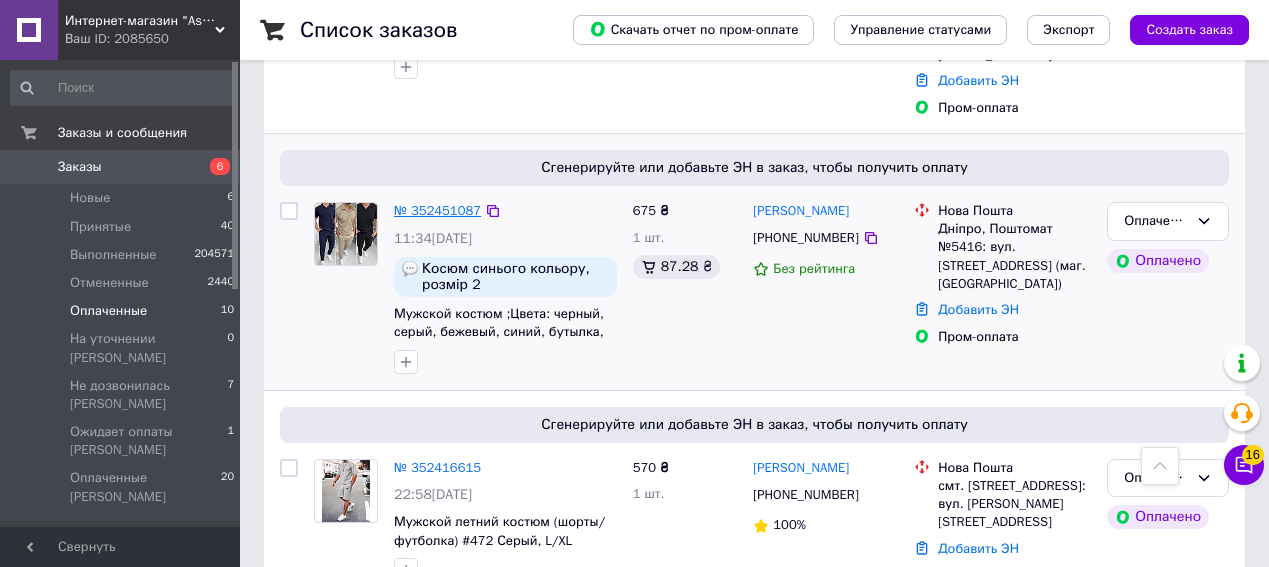 click on "№ 352451087" at bounding box center (437, 210) 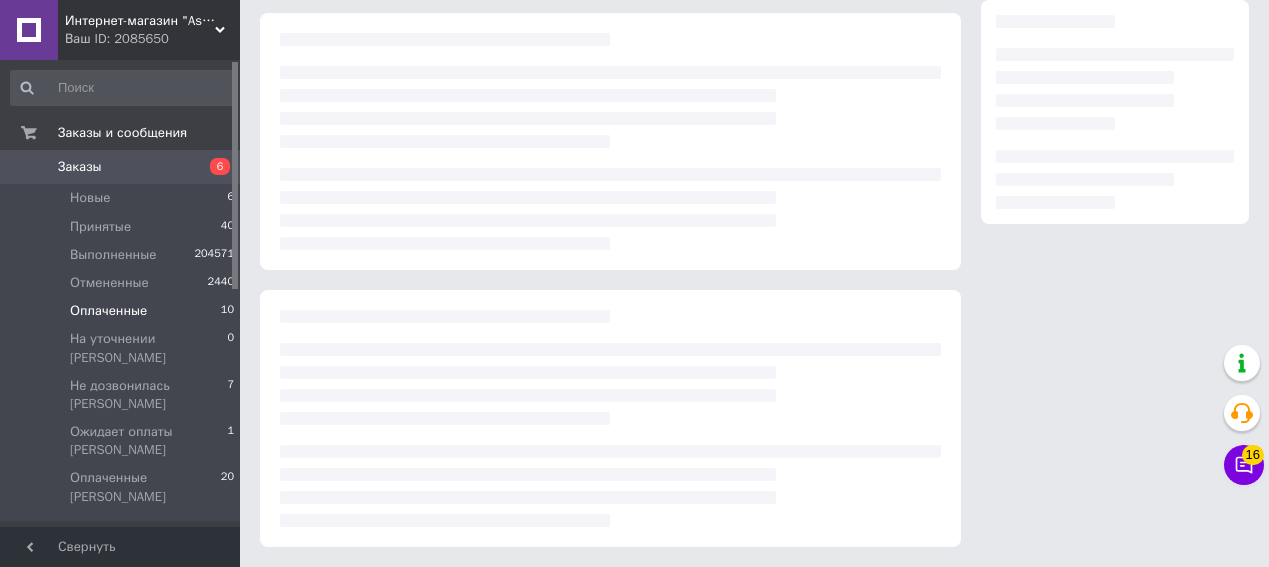 scroll, scrollTop: 0, scrollLeft: 0, axis: both 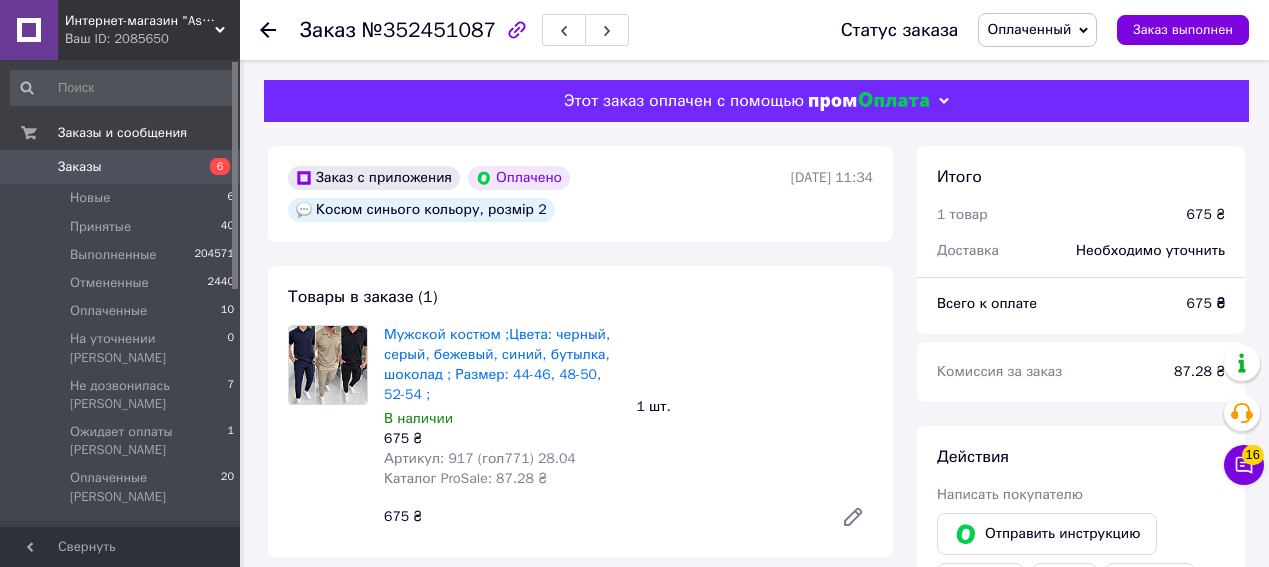 click on "№352451087" at bounding box center [429, 30] 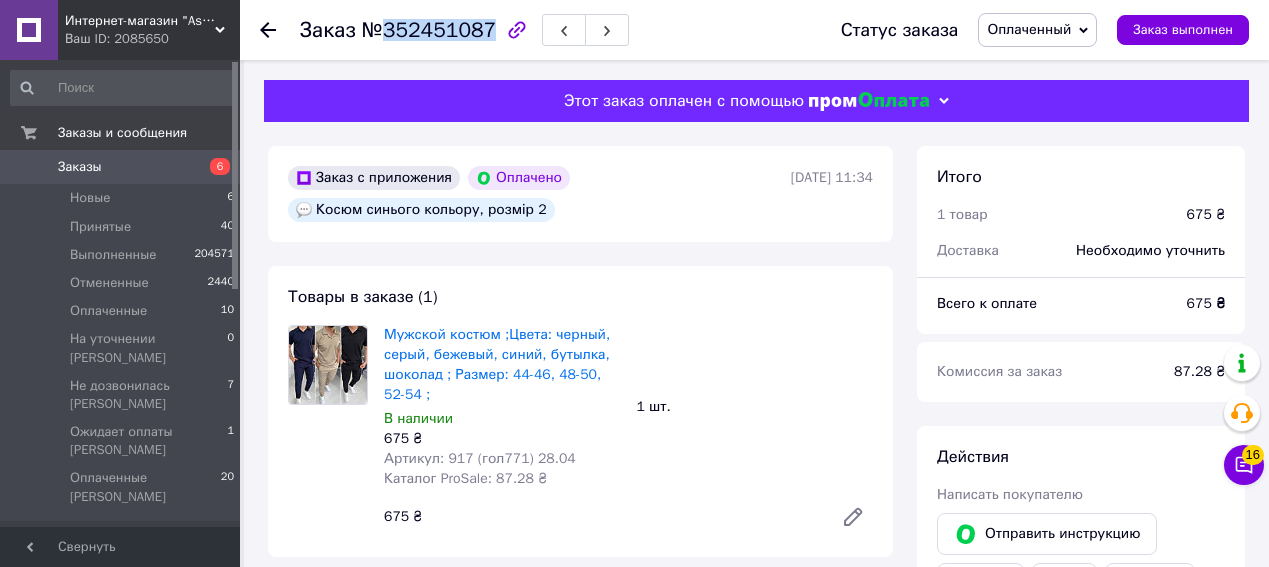 click on "№352451087" at bounding box center [429, 30] 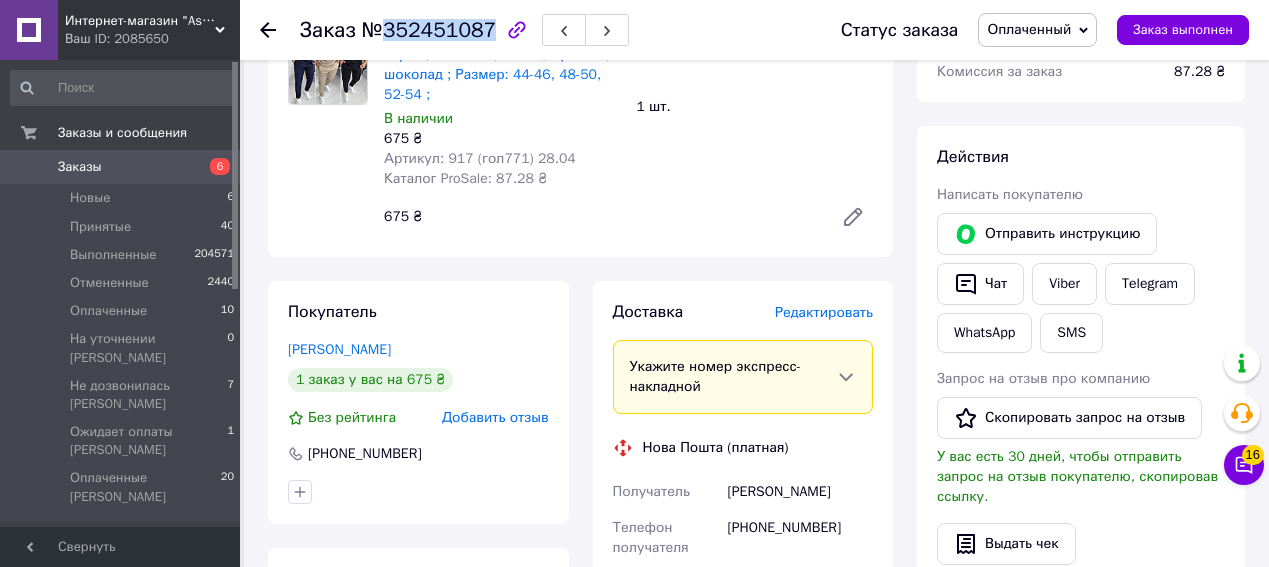 scroll, scrollTop: 400, scrollLeft: 0, axis: vertical 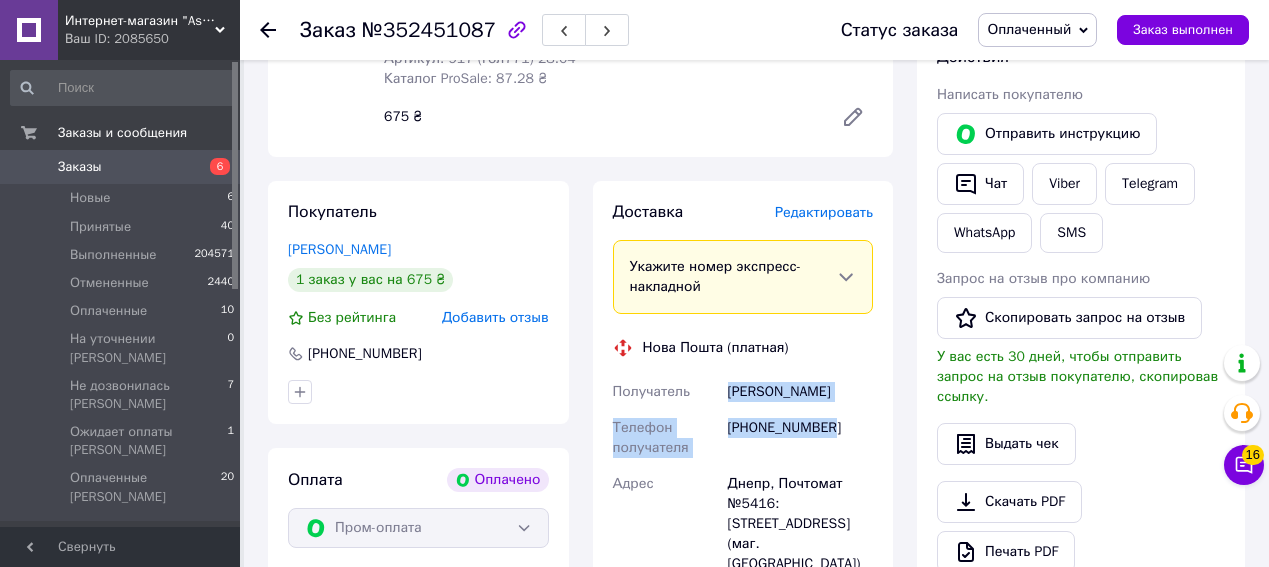 drag, startPoint x: 732, startPoint y: 404, endPoint x: 858, endPoint y: 451, distance: 134.48048 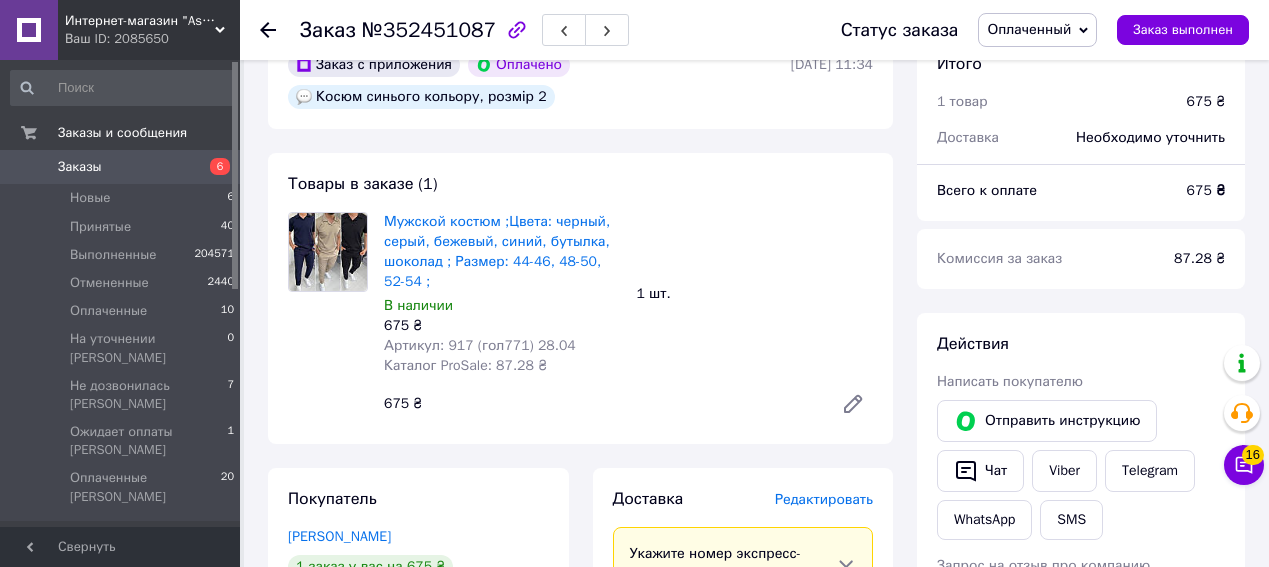 scroll, scrollTop: 0, scrollLeft: 0, axis: both 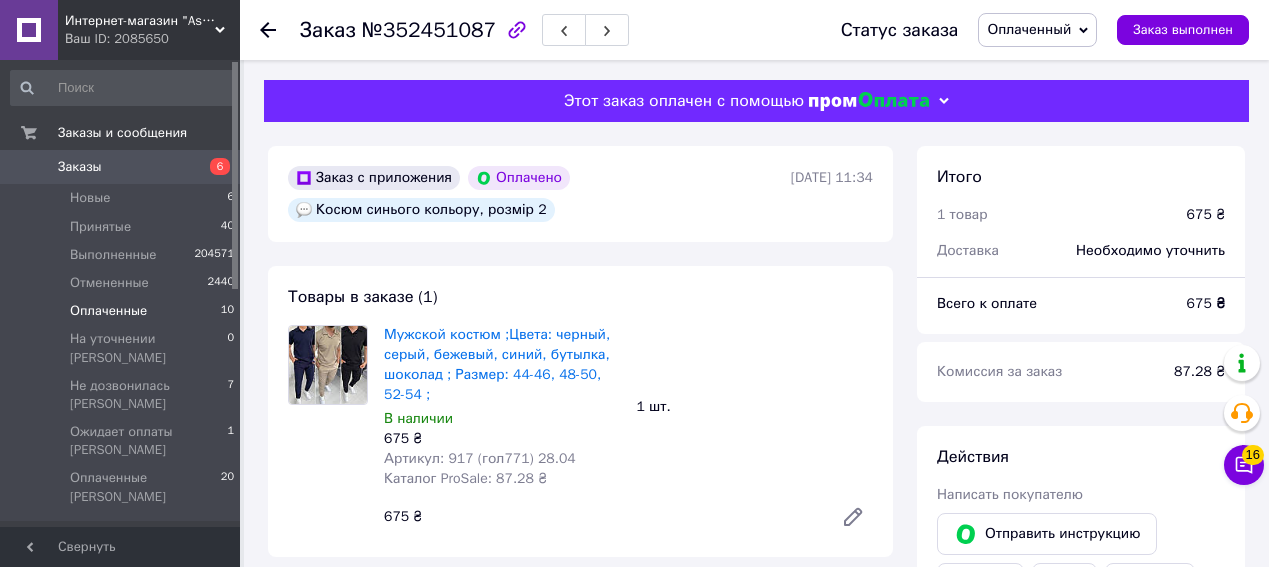click on "Оплаченные" at bounding box center (108, 311) 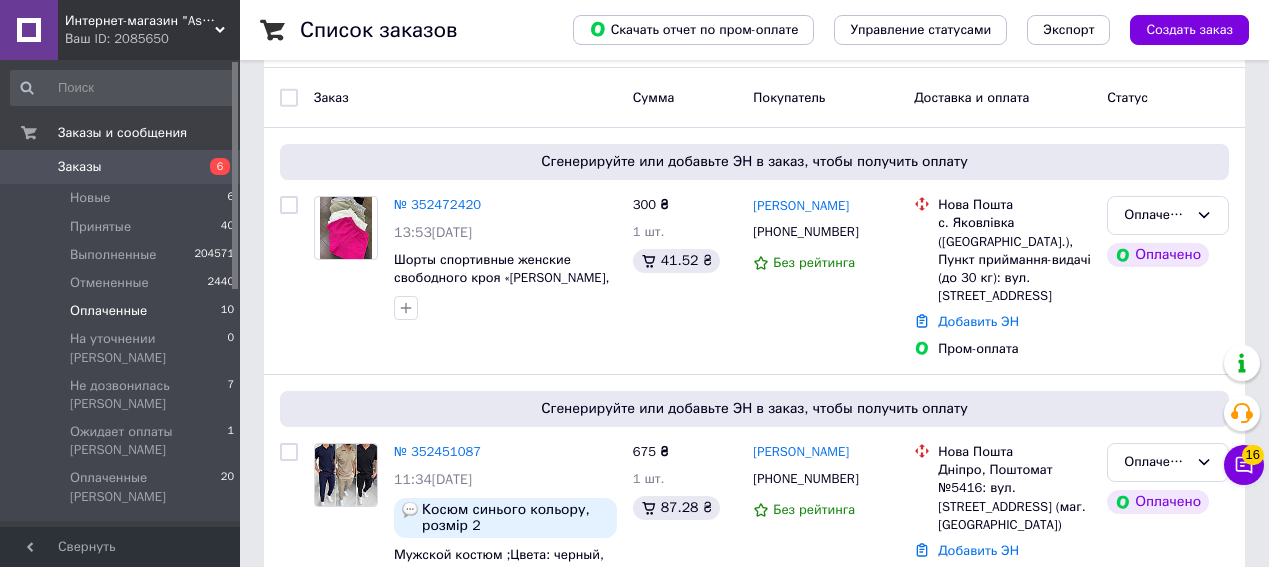 scroll, scrollTop: 163, scrollLeft: 0, axis: vertical 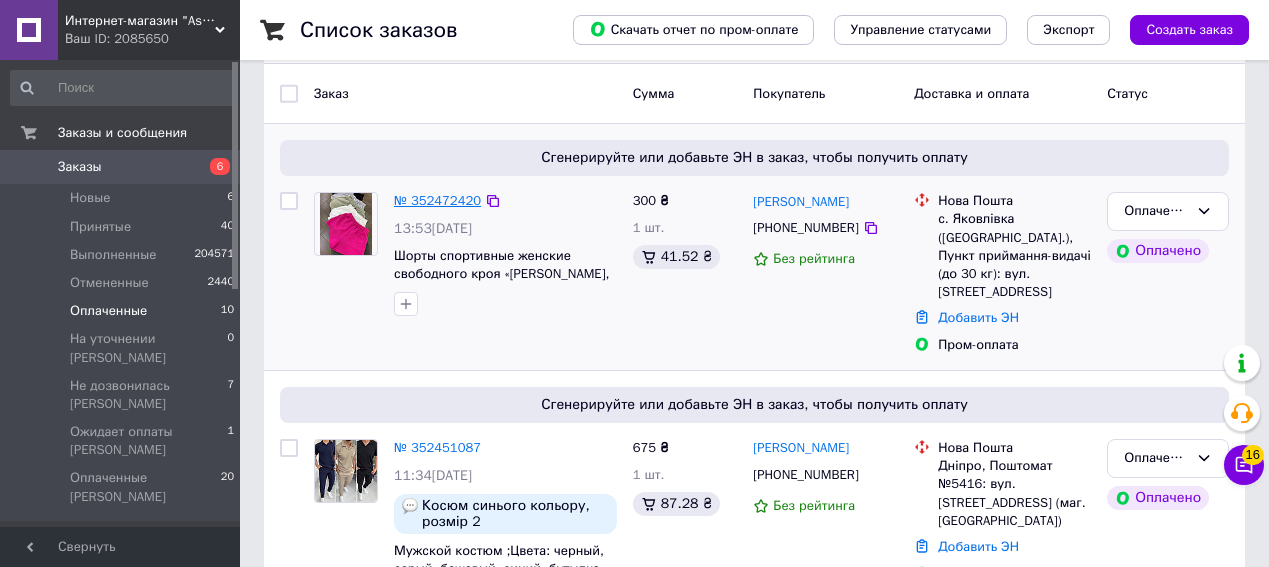 click on "№ 352472420" at bounding box center (437, 200) 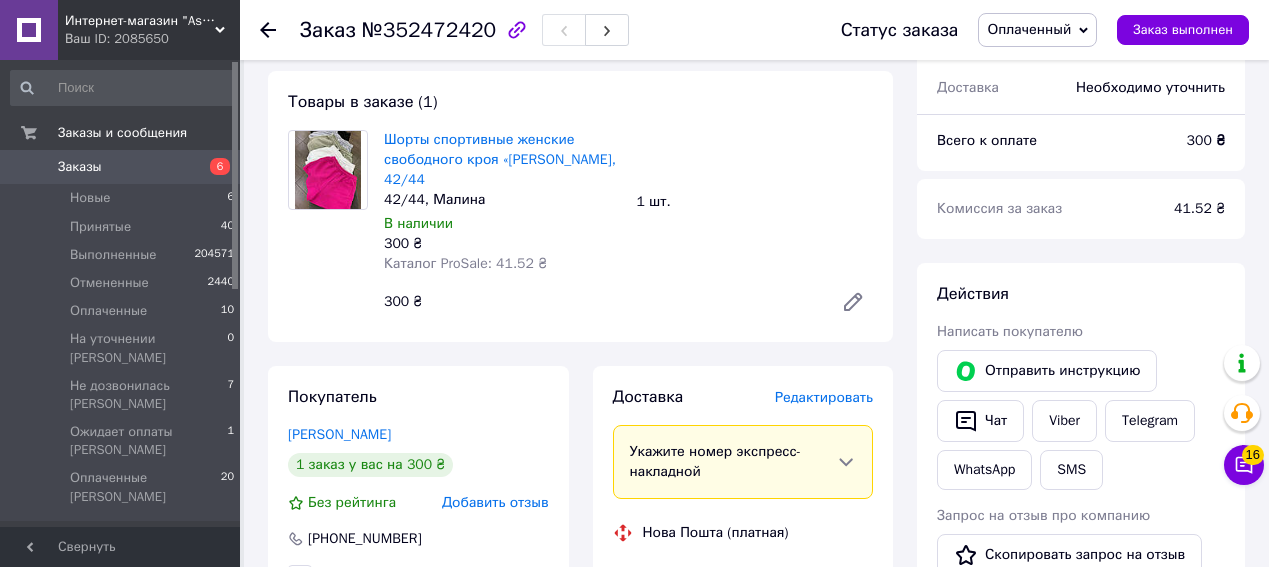 click on "№352472420" at bounding box center (429, 30) 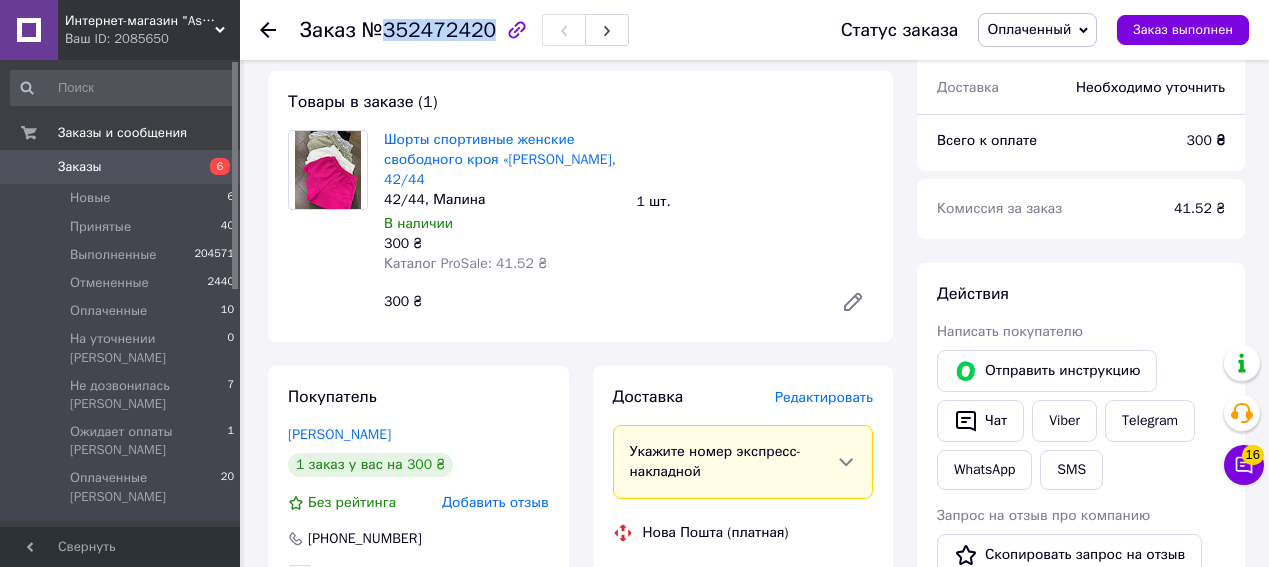 click on "№352472420" at bounding box center [429, 30] 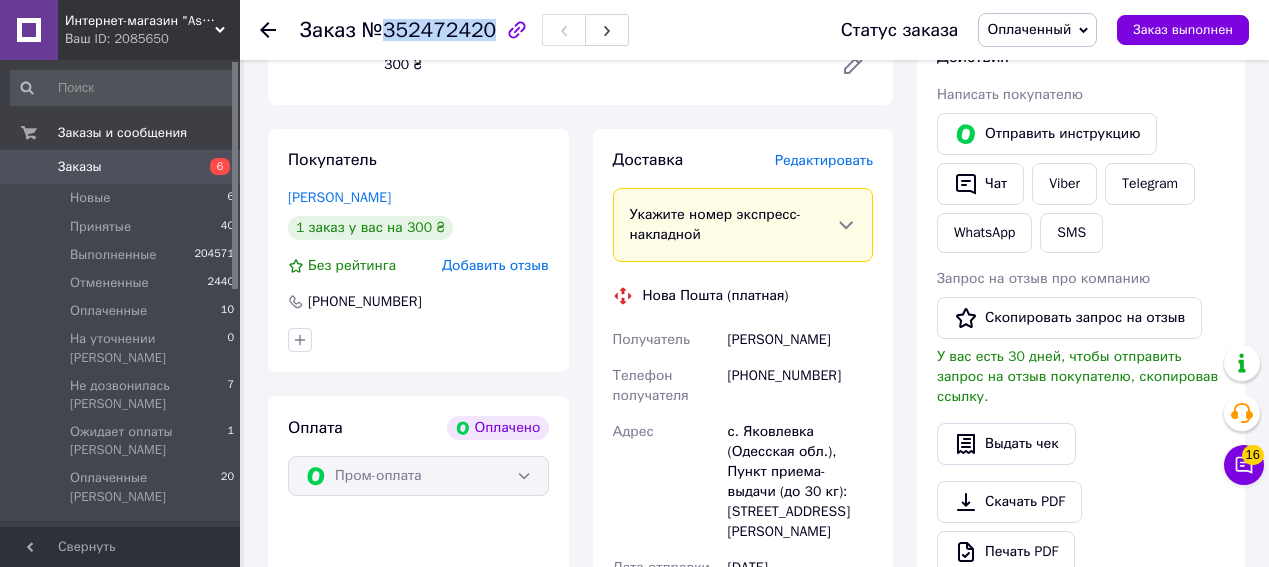 scroll, scrollTop: 406, scrollLeft: 0, axis: vertical 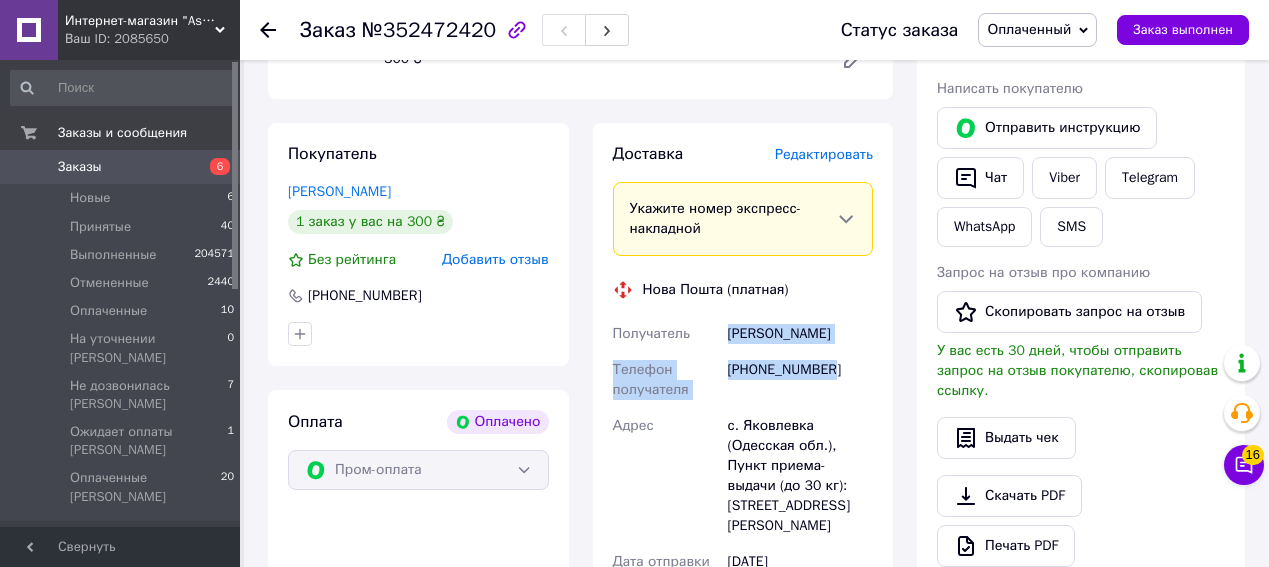 drag, startPoint x: 728, startPoint y: 305, endPoint x: 833, endPoint y: 336, distance: 109.48059 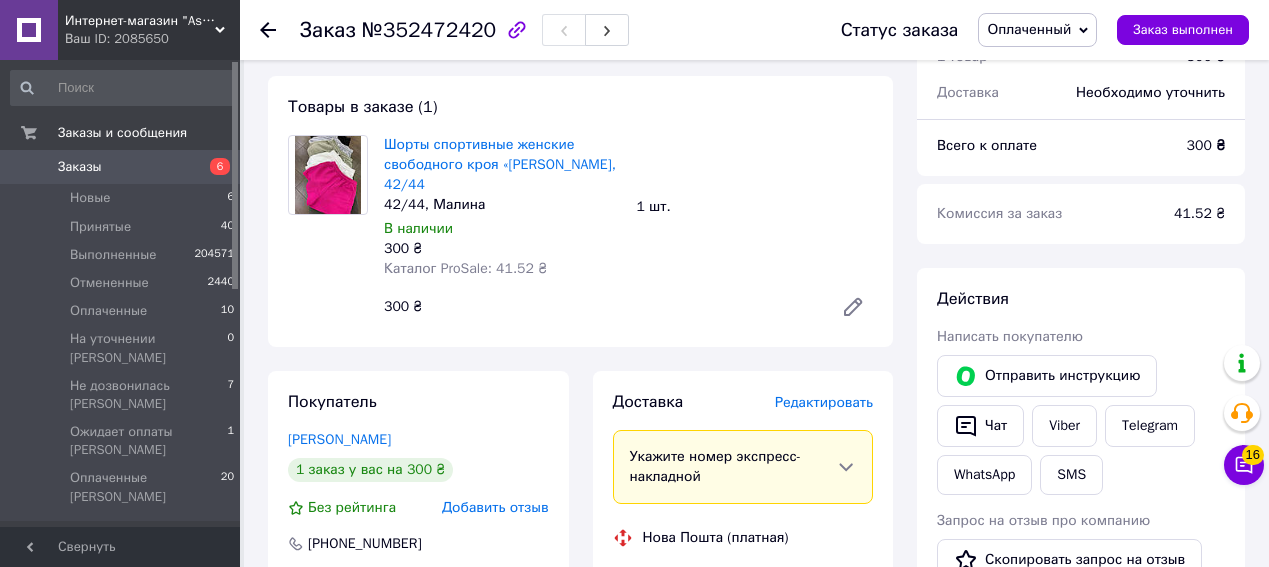 scroll, scrollTop: 73, scrollLeft: 0, axis: vertical 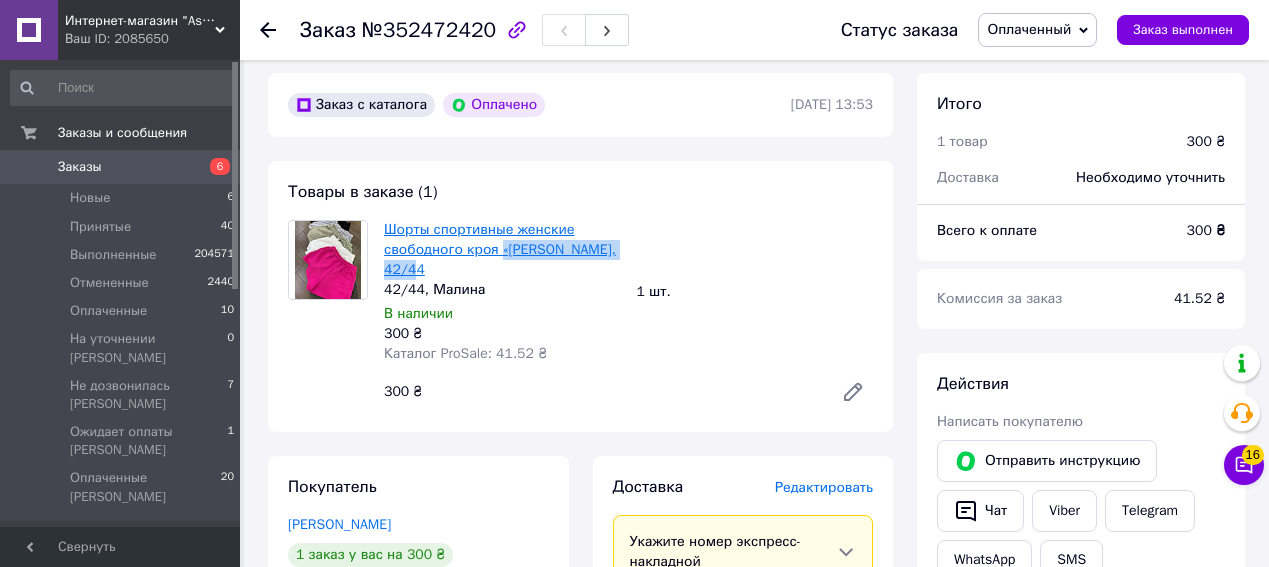 drag, startPoint x: 425, startPoint y: 285, endPoint x: 420, endPoint y: 268, distance: 17.720045 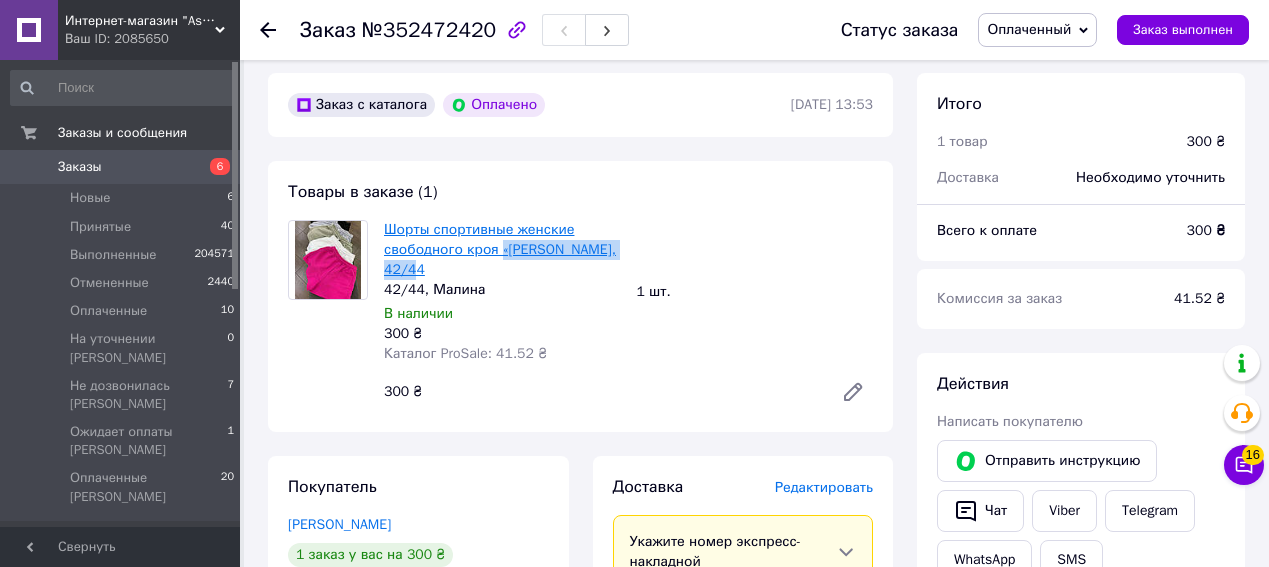 click on "Шорты спортивные женские свободного кроя «[PERSON_NAME], 42/44" at bounding box center (502, 250) 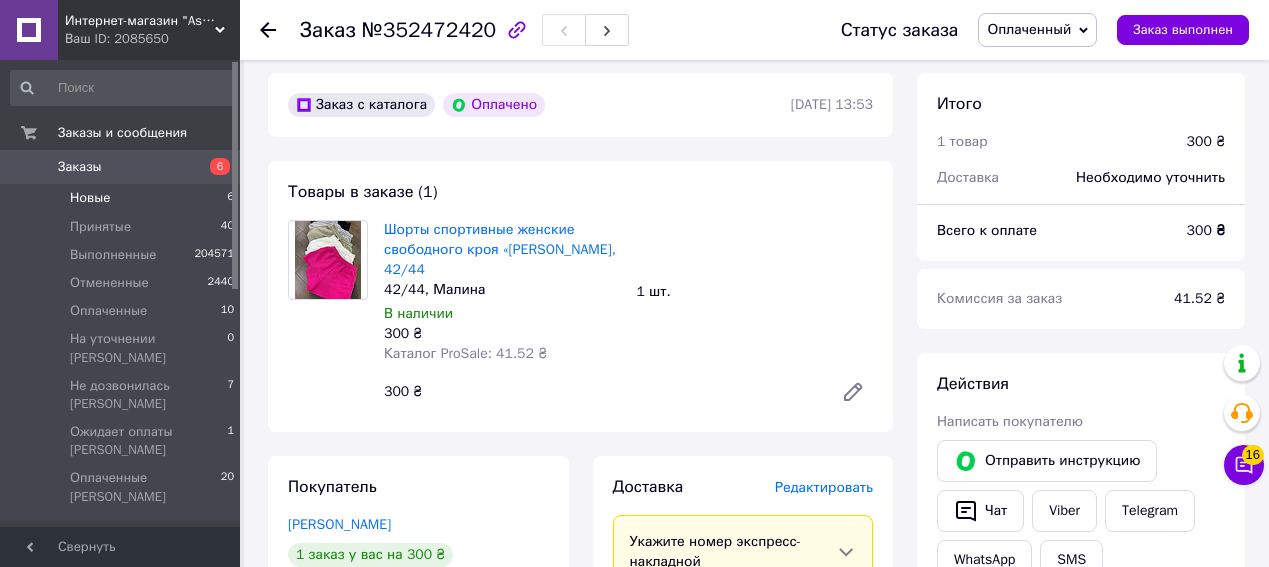 click on "Новые" at bounding box center (90, 198) 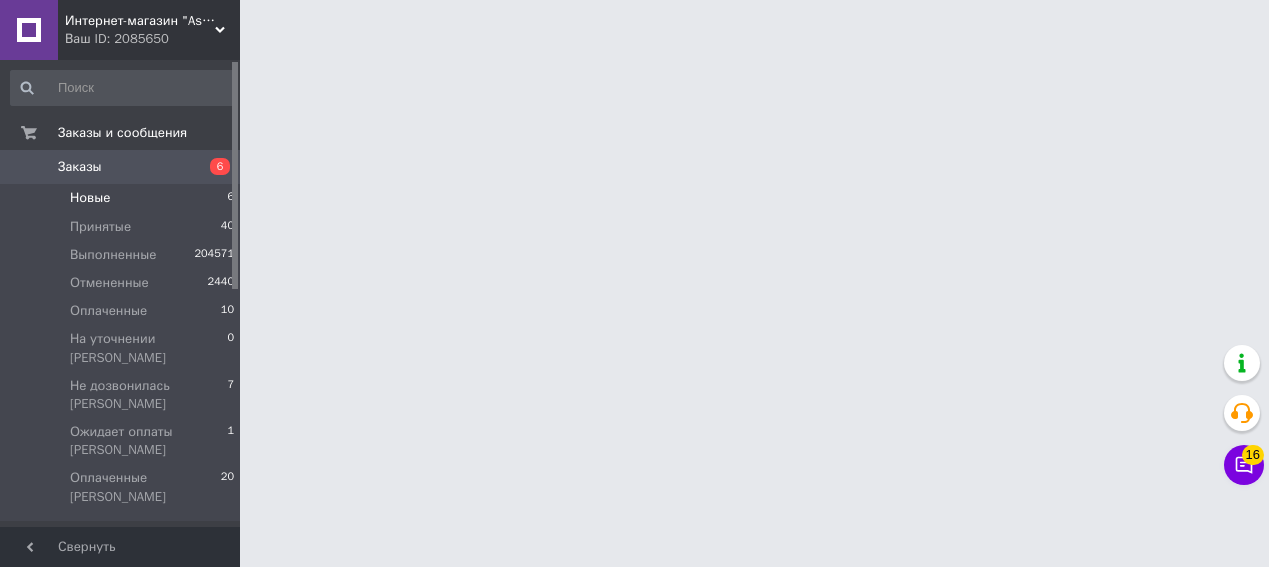 scroll, scrollTop: 0, scrollLeft: 0, axis: both 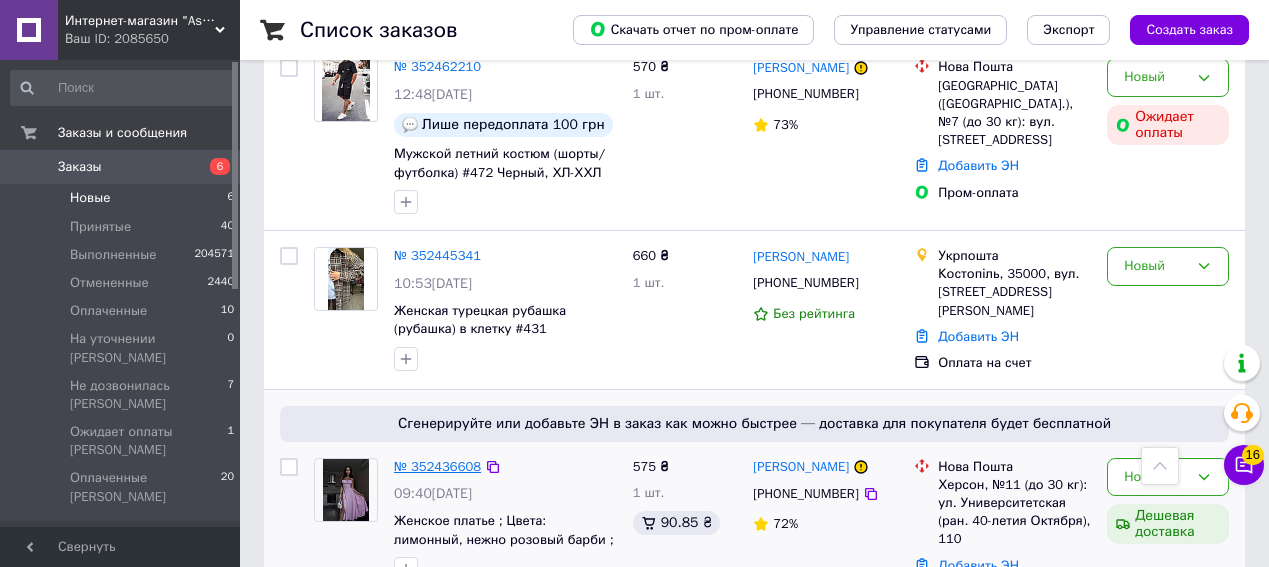 click on "№ 352436608" at bounding box center [437, 466] 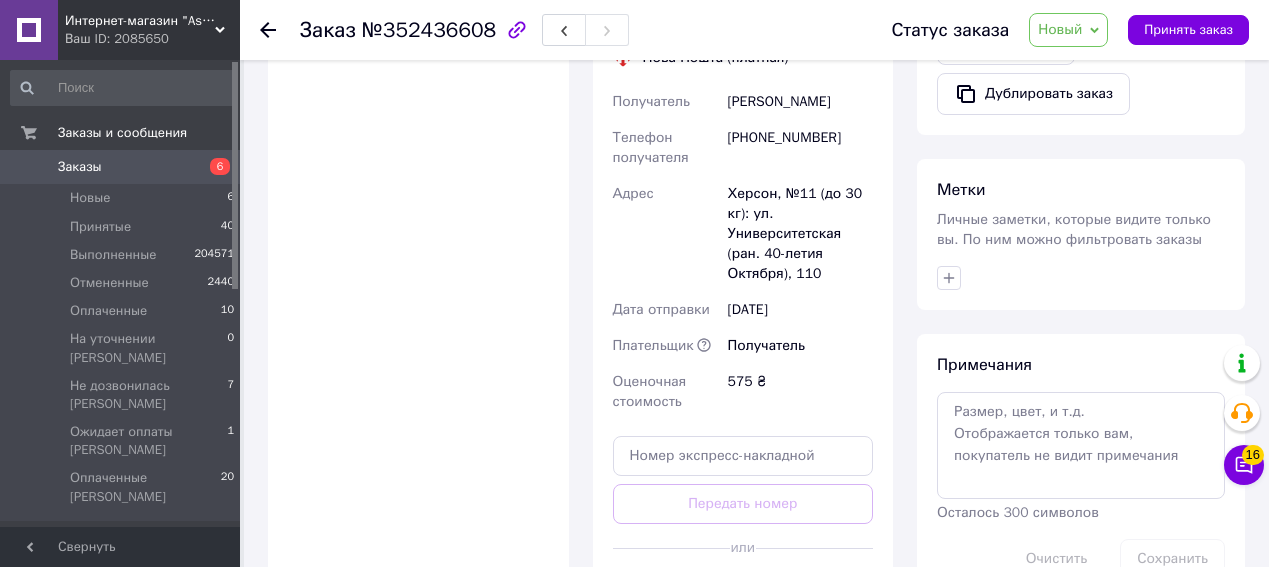 scroll, scrollTop: 884, scrollLeft: 0, axis: vertical 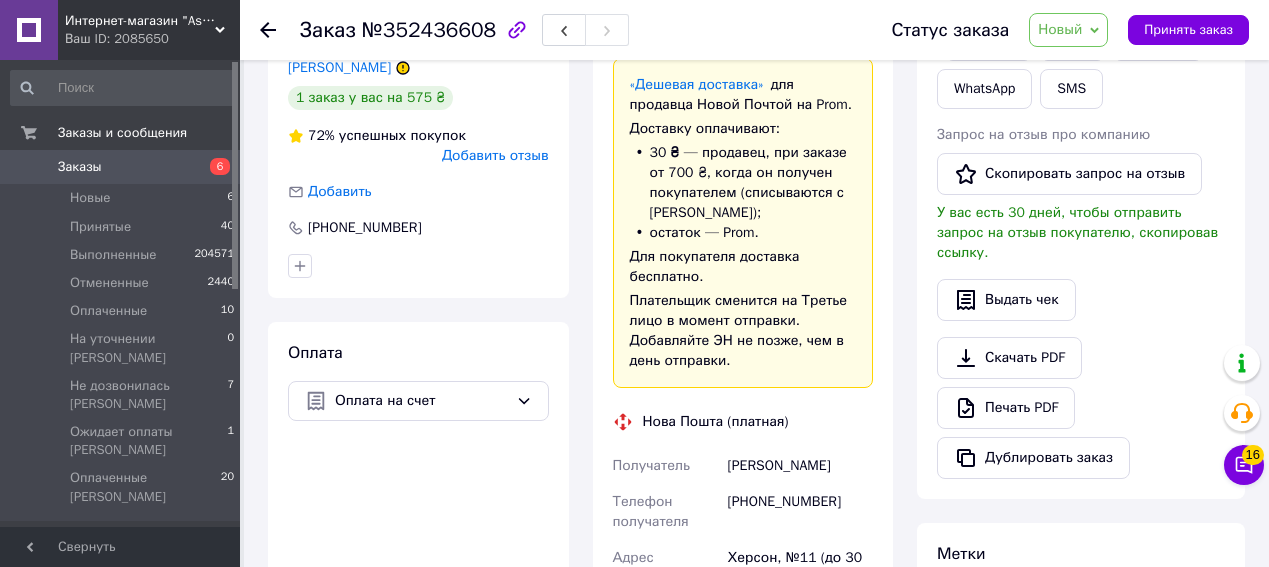 click on "[PHONE_NUMBER]" at bounding box center [800, 512] 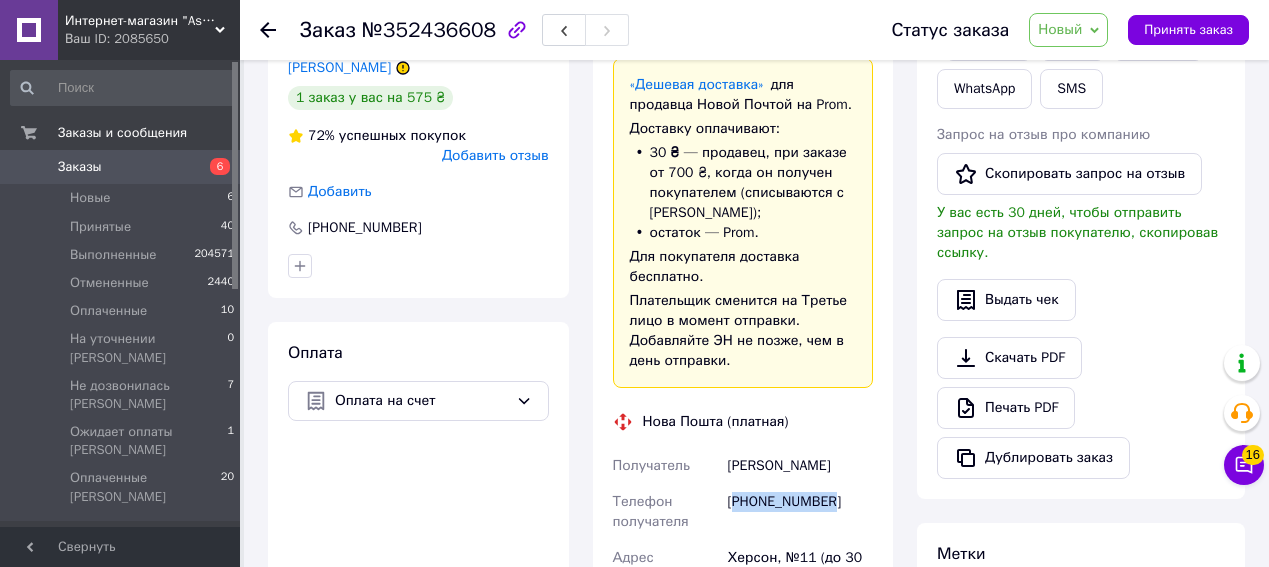 click on "[PHONE_NUMBER]" at bounding box center (800, 512) 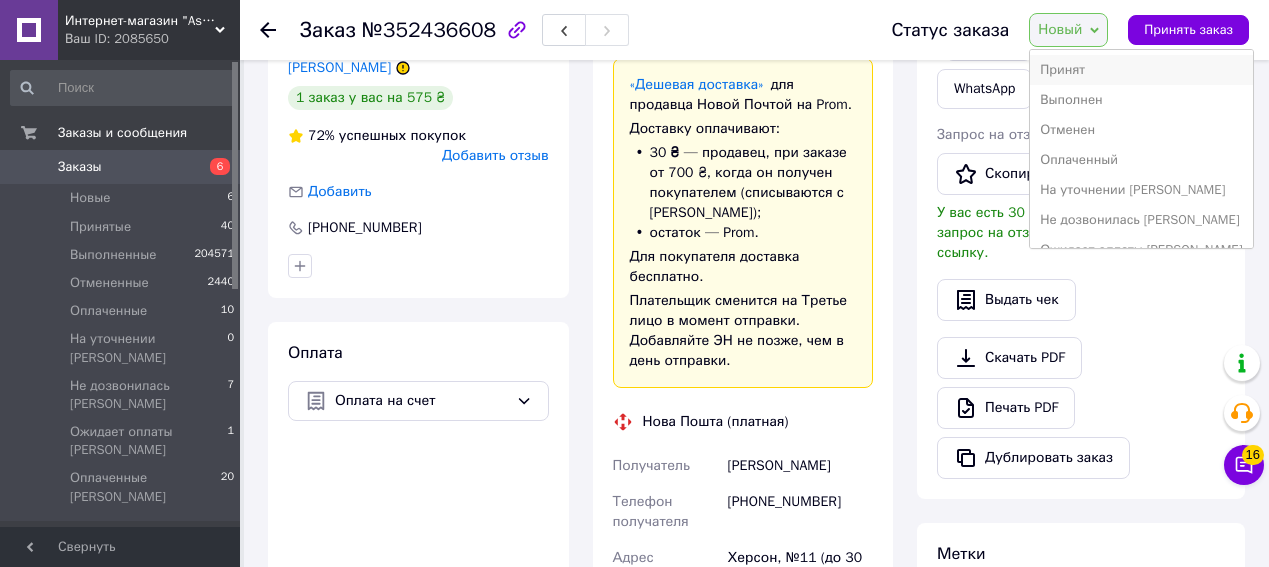 click on "Принят" at bounding box center [1141, 70] 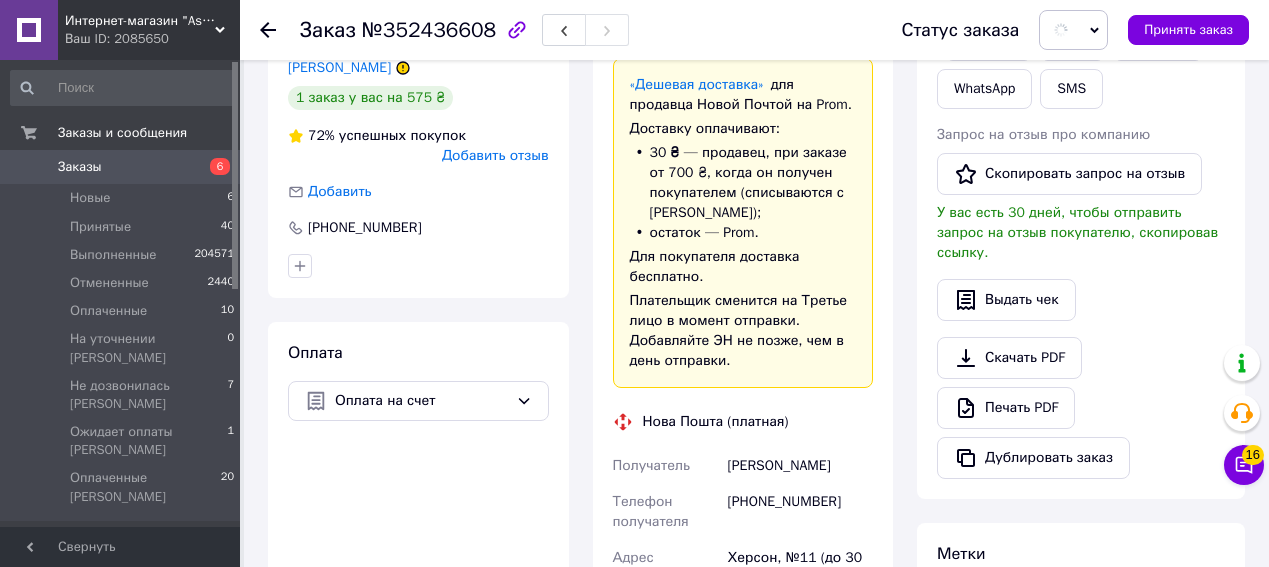 click 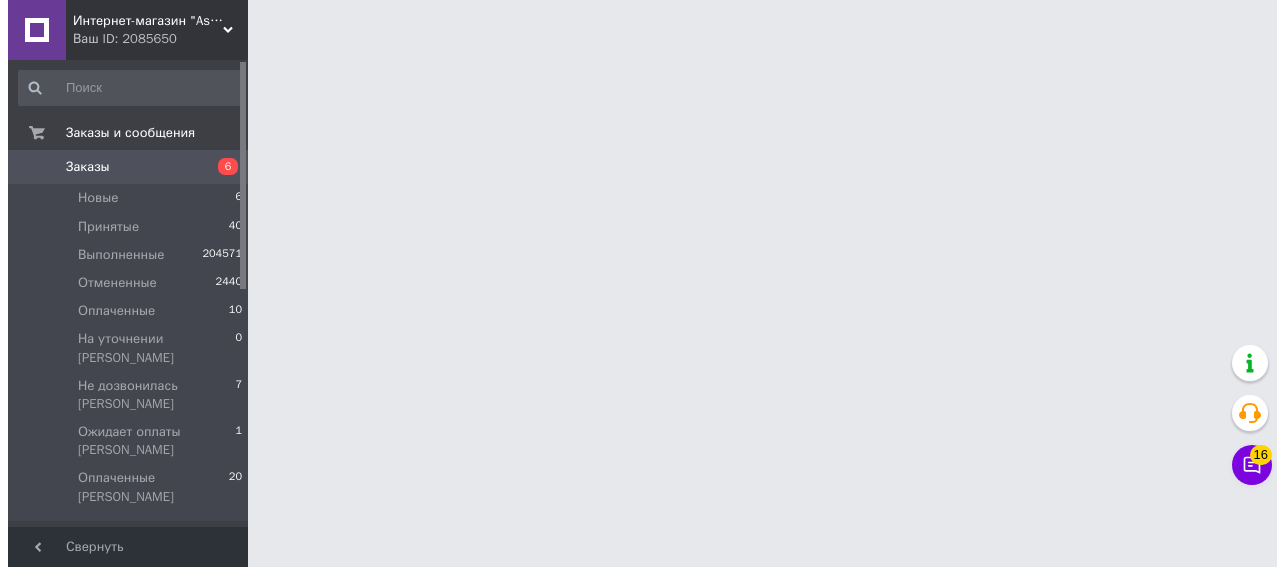 scroll, scrollTop: 0, scrollLeft: 0, axis: both 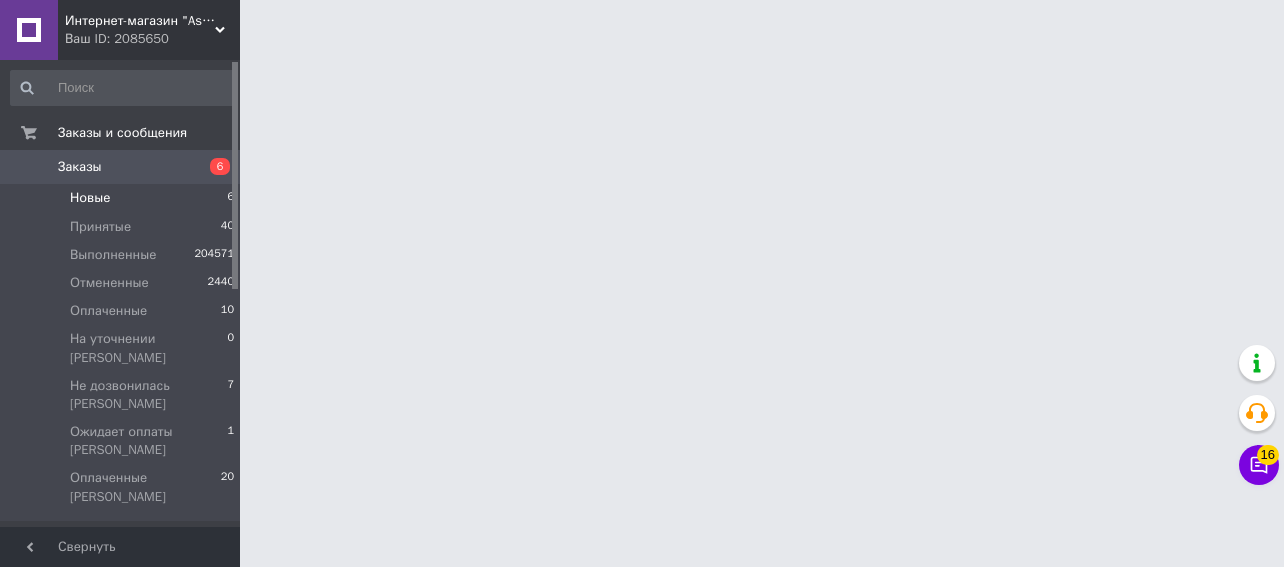 click on "Новые 6" at bounding box center [123, 198] 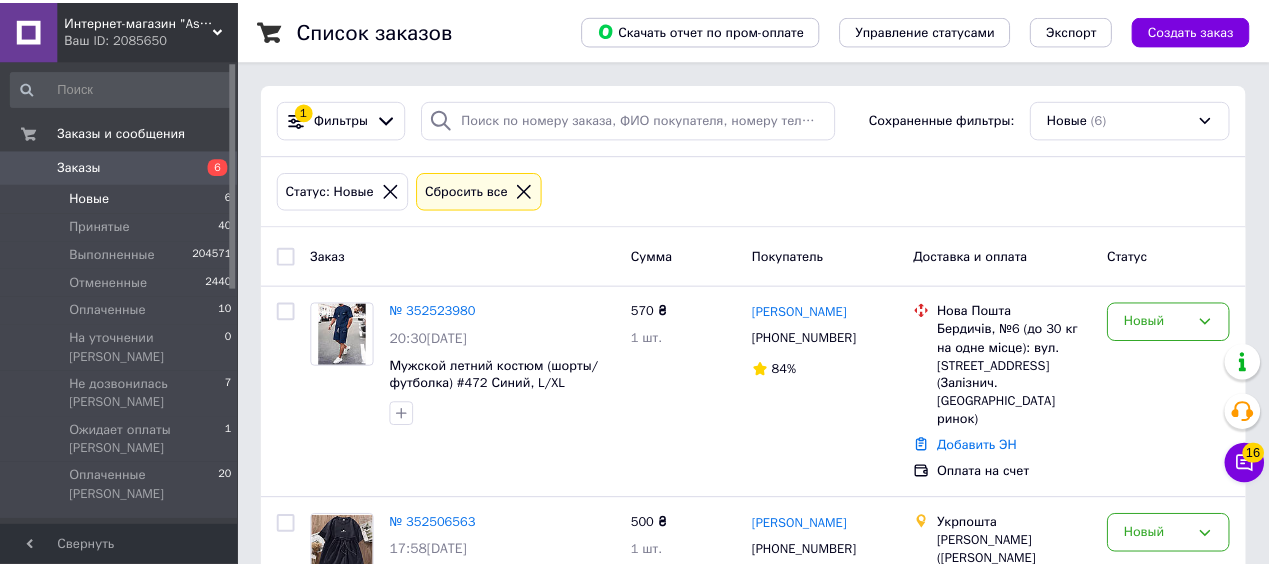 scroll, scrollTop: 0, scrollLeft: 0, axis: both 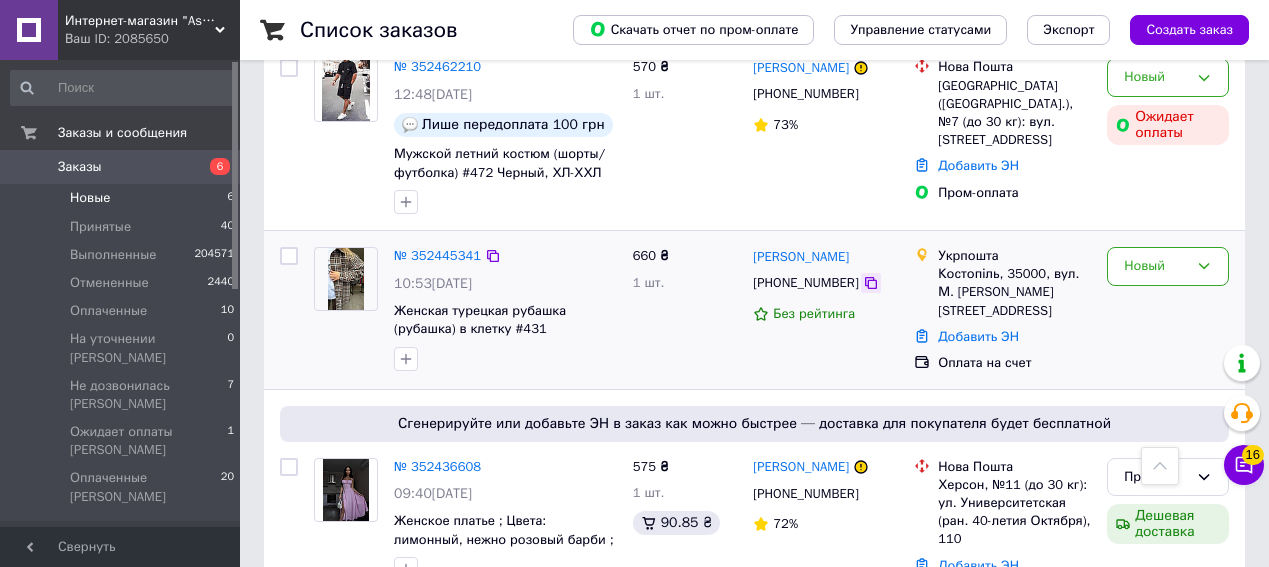 click 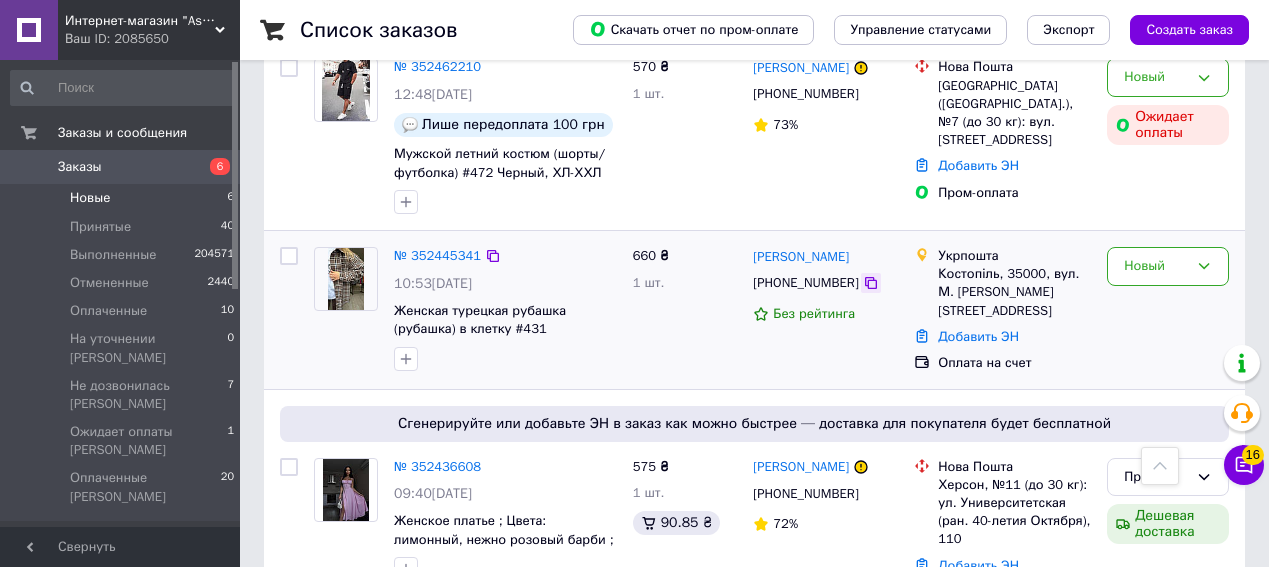 click 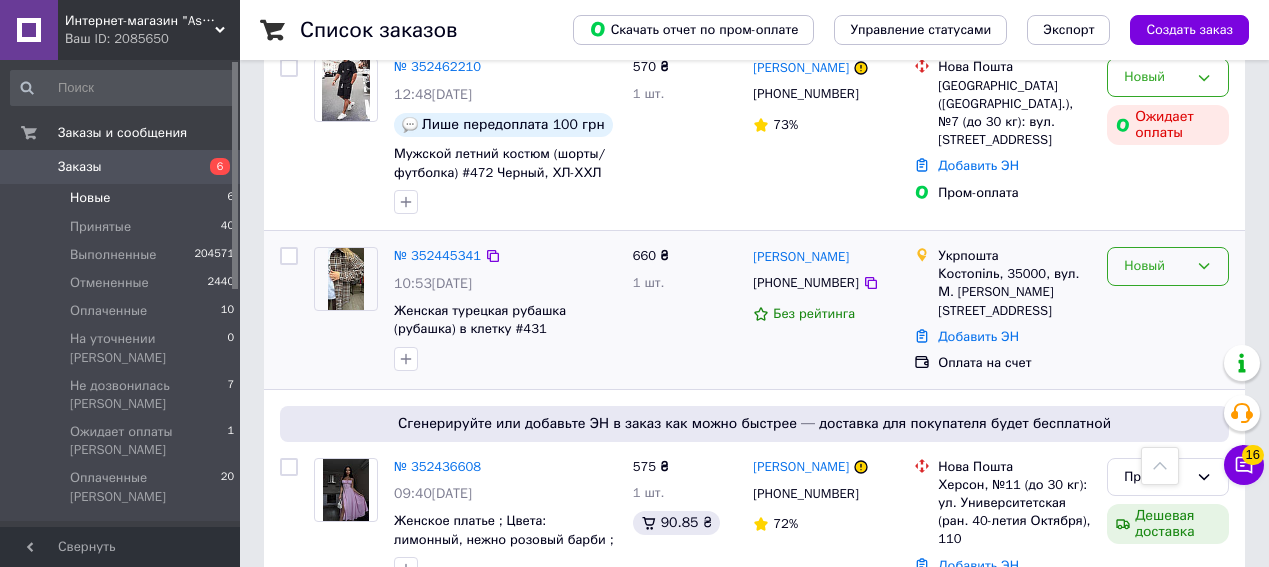 click on "Новый" at bounding box center (1156, 266) 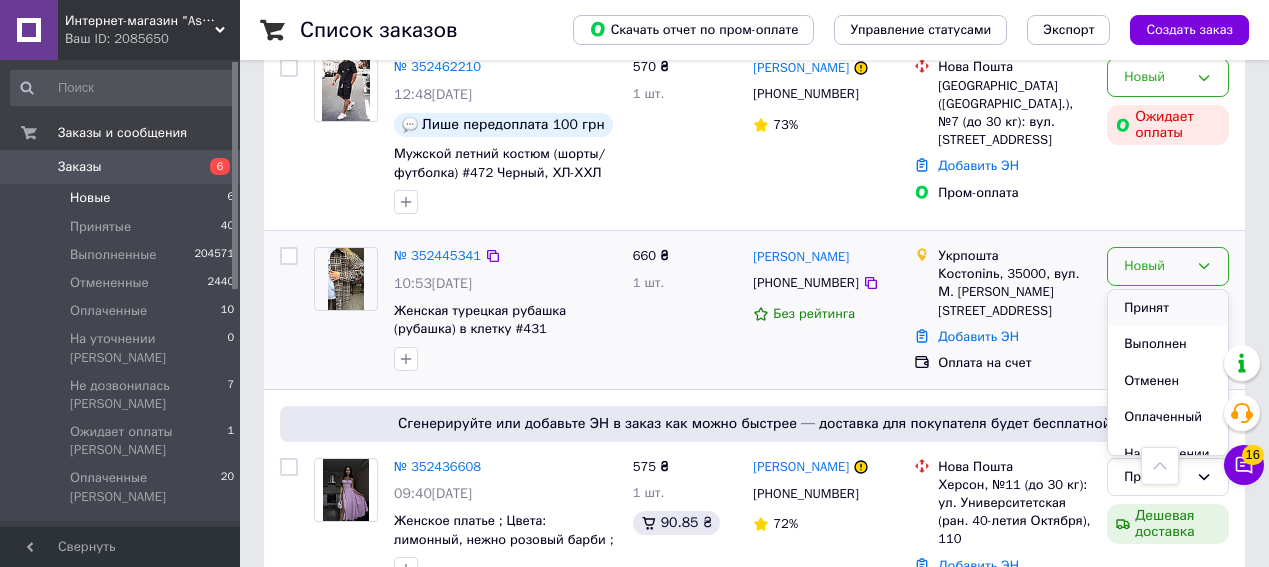 click on "Принят" at bounding box center [1168, 308] 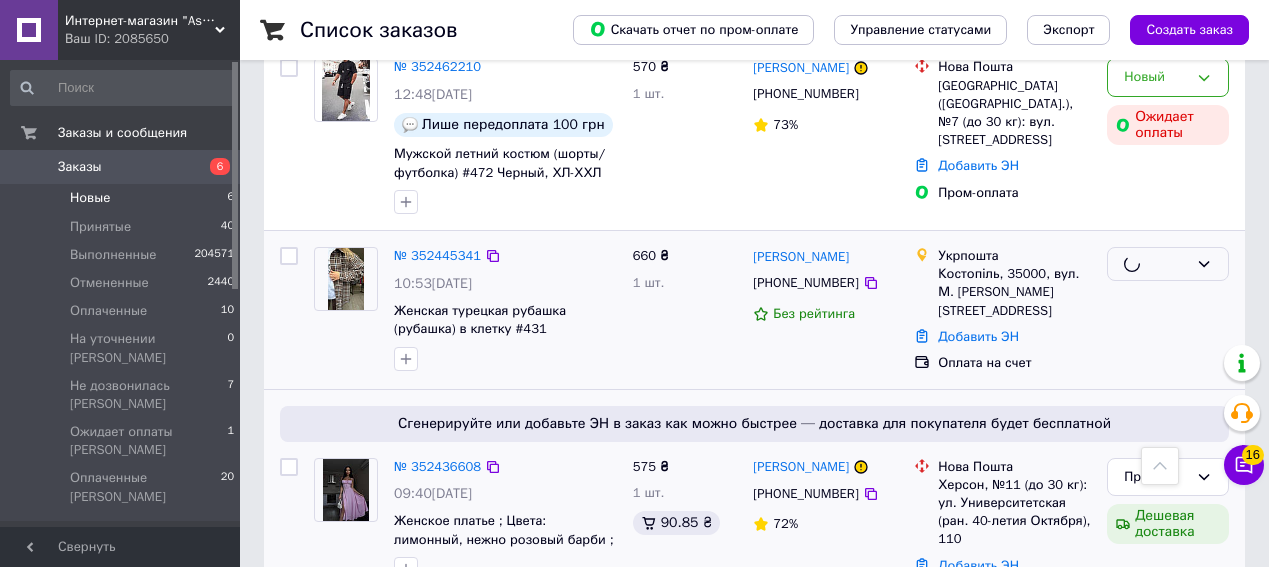 click on "№ 352436608" at bounding box center (437, 467) 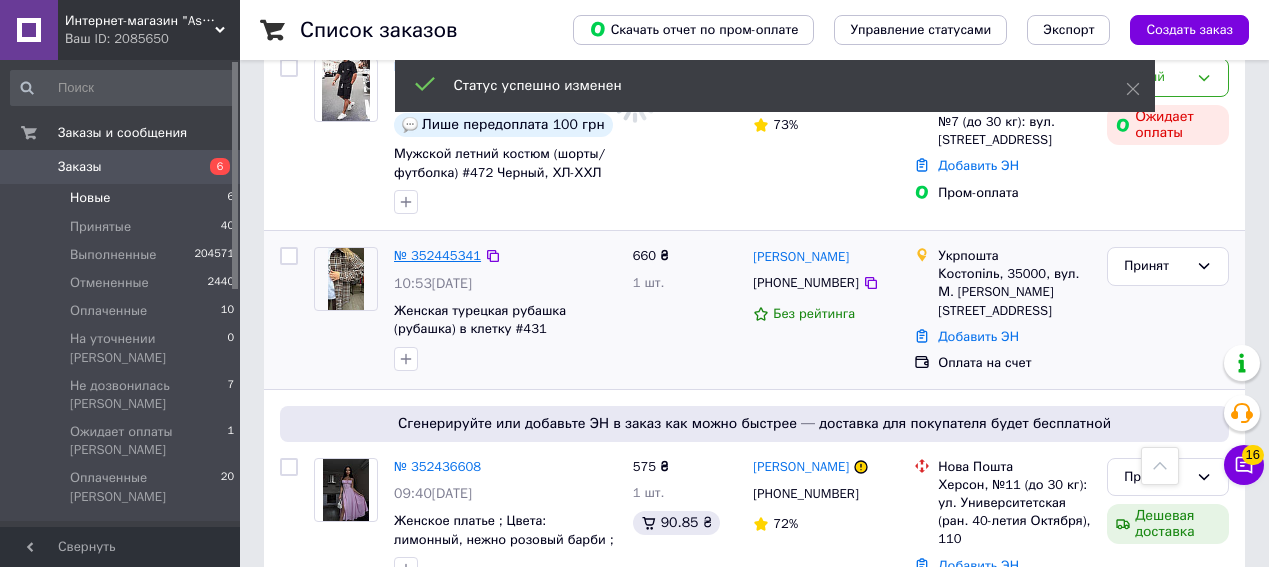 scroll, scrollTop: 673, scrollLeft: 0, axis: vertical 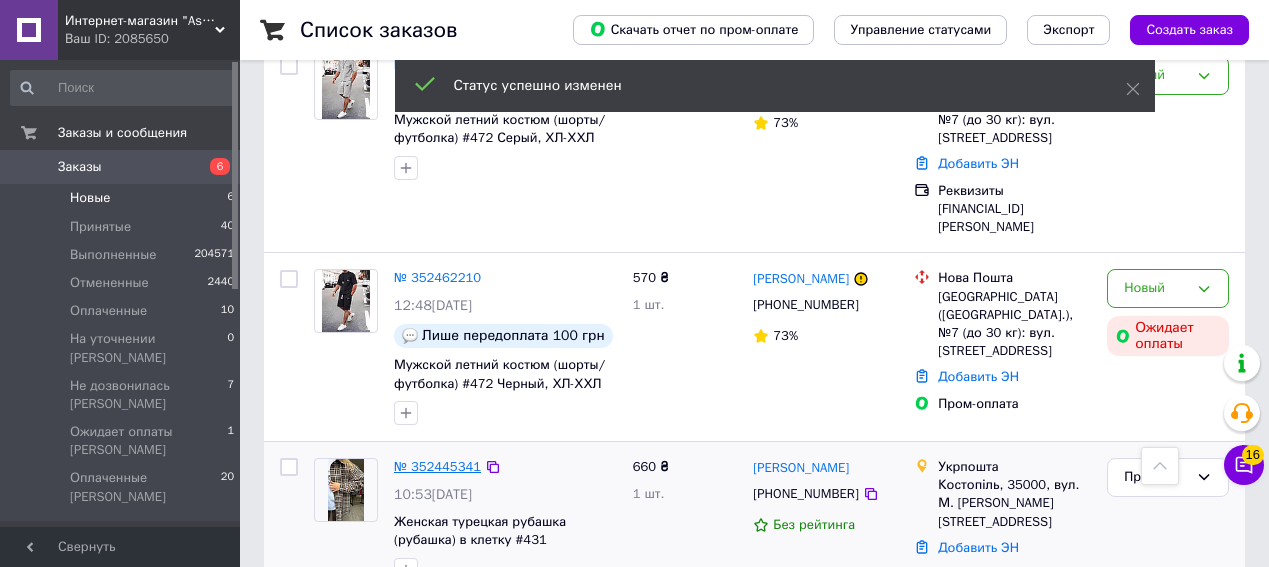 click on "№ 352445341" at bounding box center [437, 466] 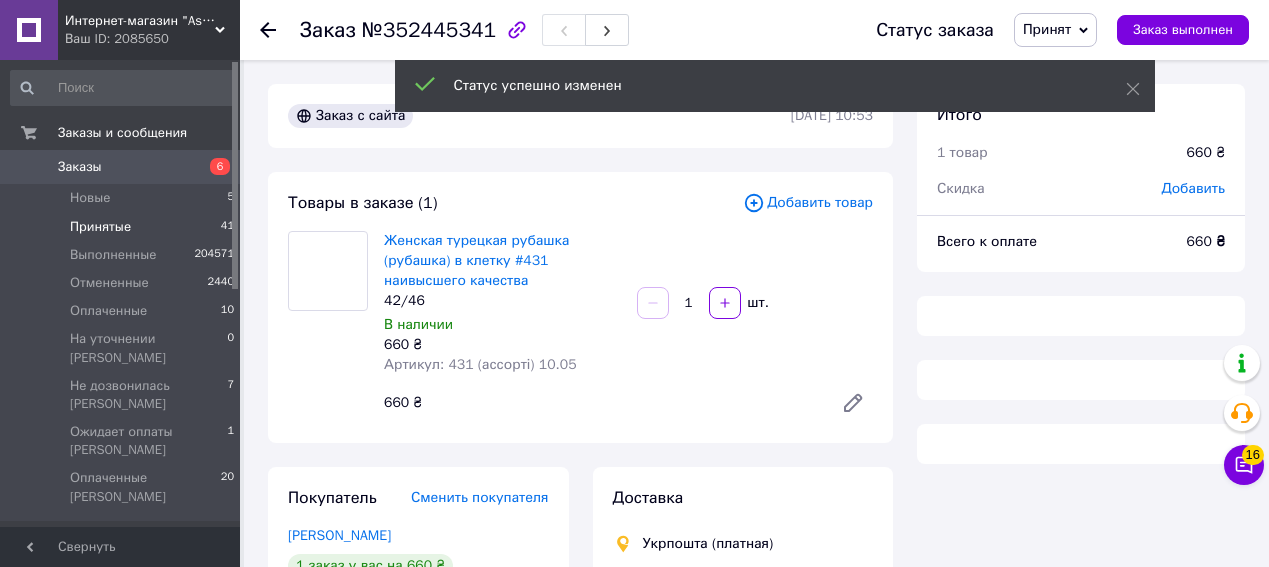 click on "Принятые 41" at bounding box center (123, 227) 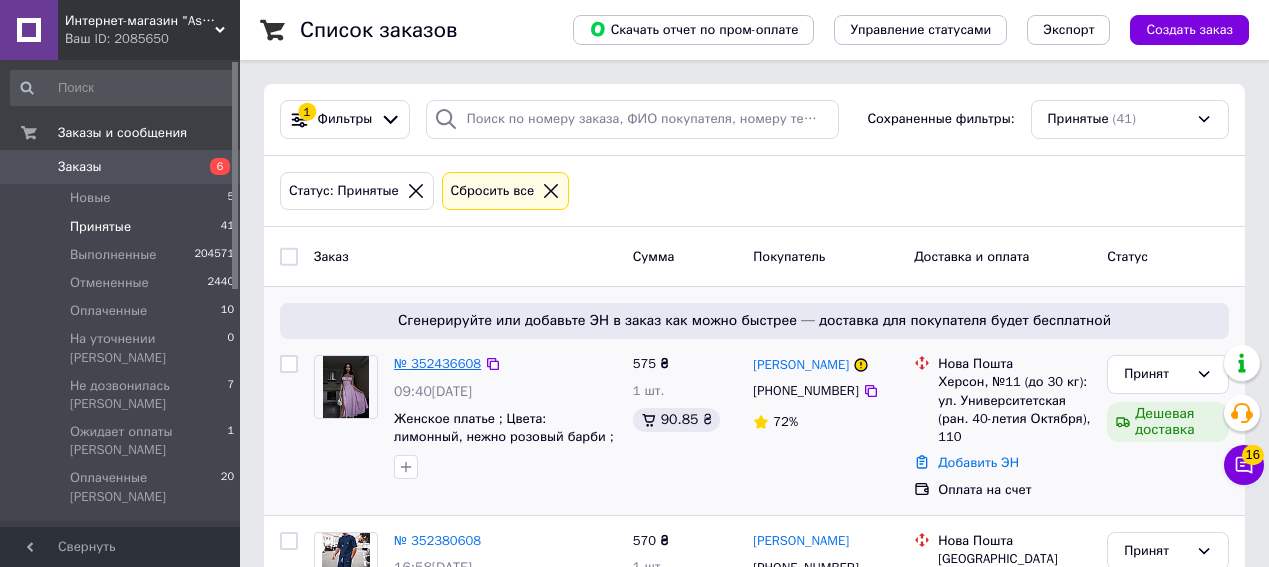 click on "№ 352436608" at bounding box center (437, 363) 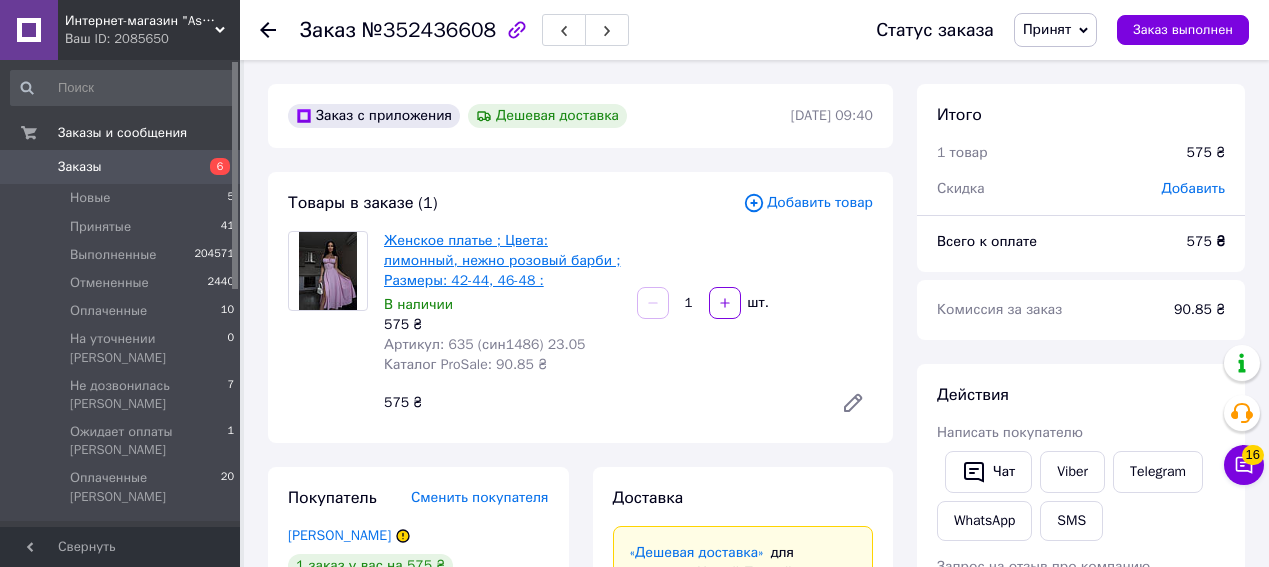 click on "Женское платье ; Цвета: лимонный, нежно розовый барби ; Размеры: 42-44, 46-48 :" at bounding box center (502, 260) 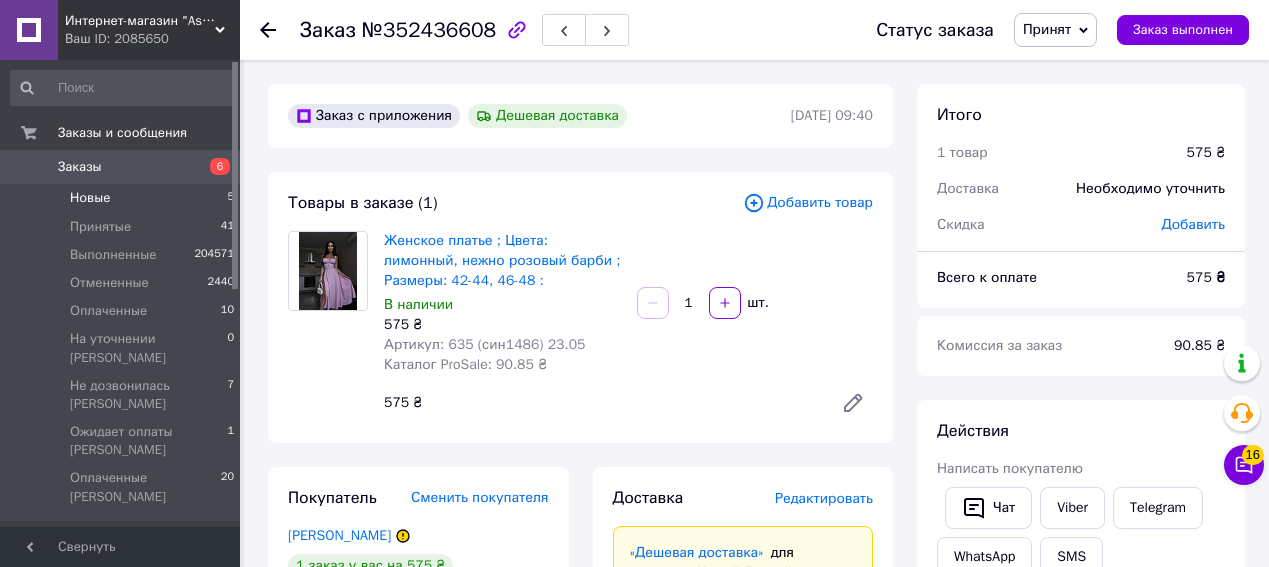 click on "Новые 5" at bounding box center [123, 198] 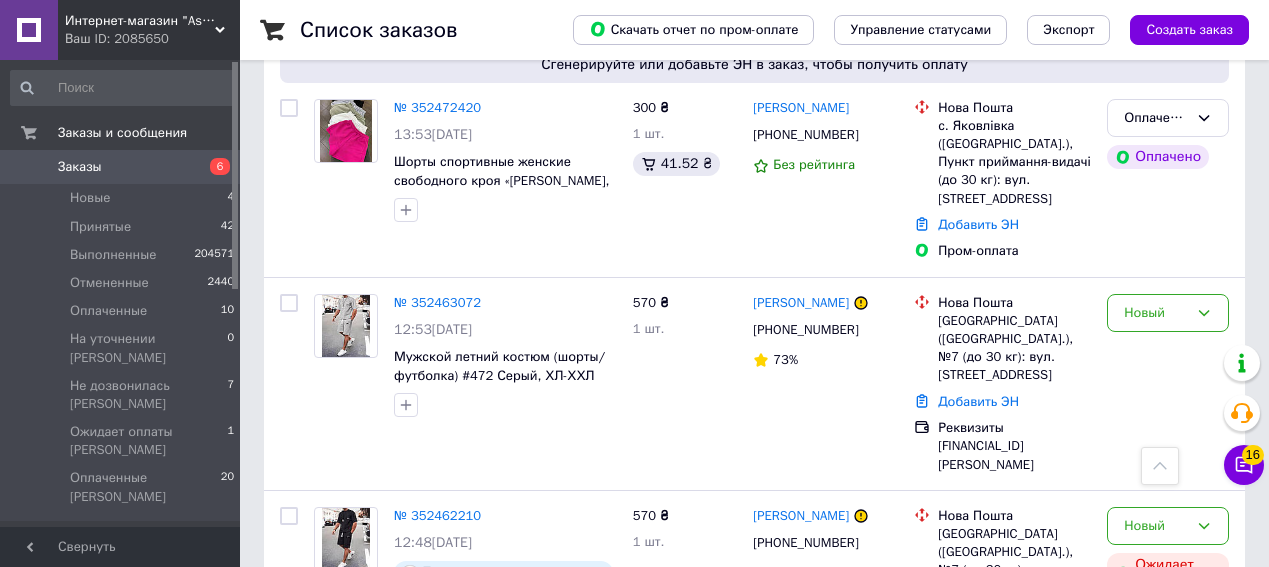 scroll, scrollTop: 574, scrollLeft: 0, axis: vertical 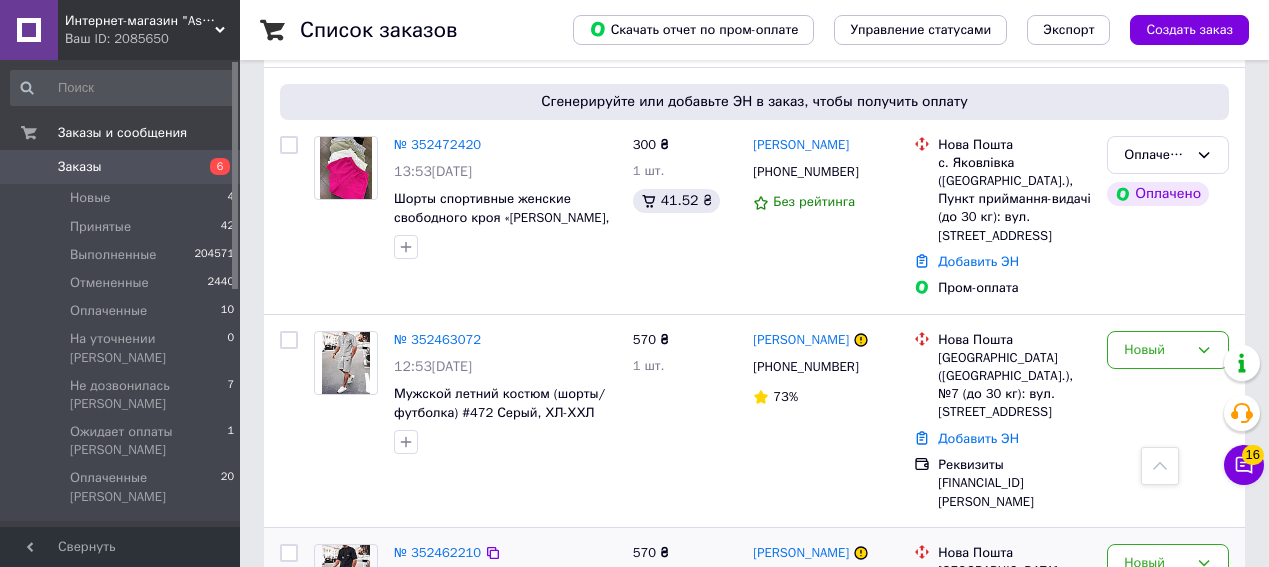 click 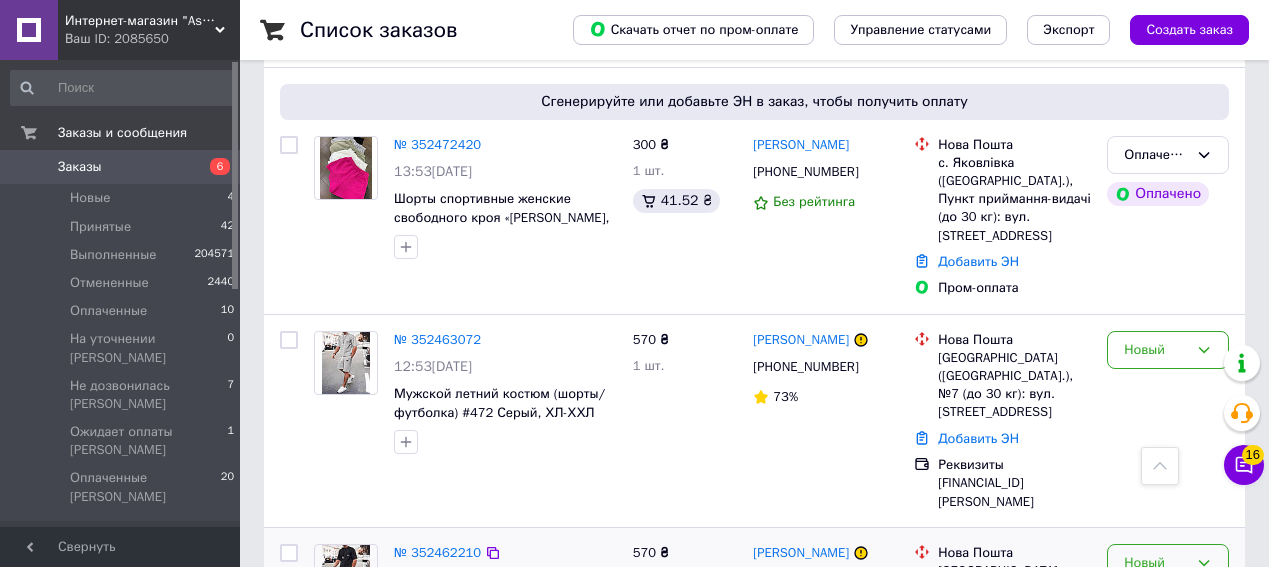 click on "Новый" at bounding box center (1156, 563) 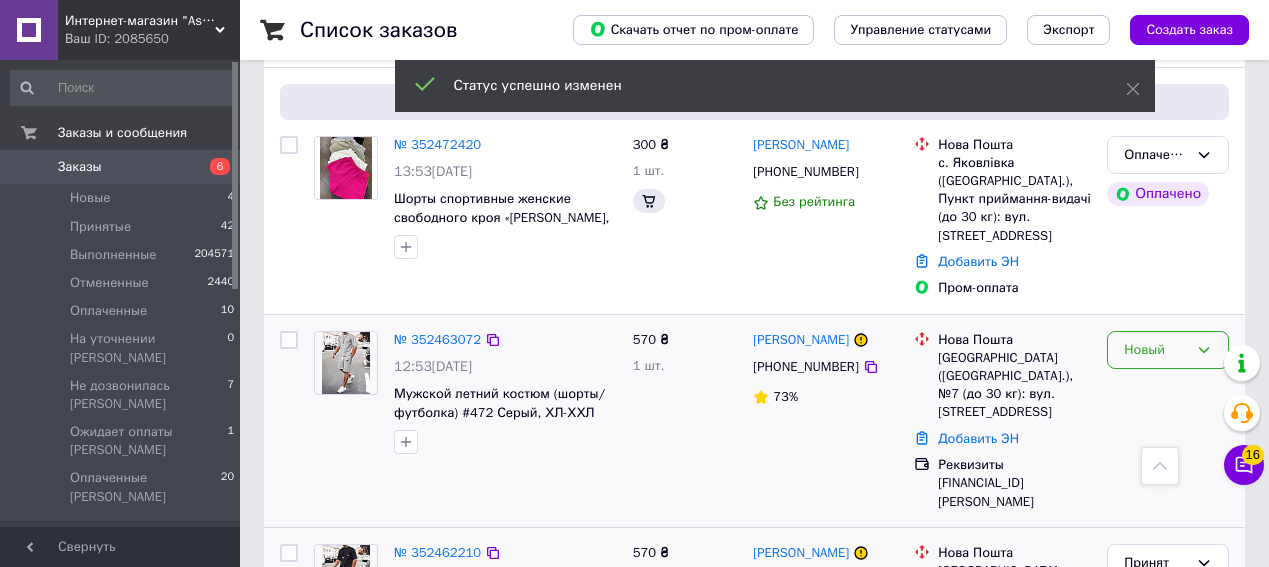 click on "Новый" at bounding box center (1168, 350) 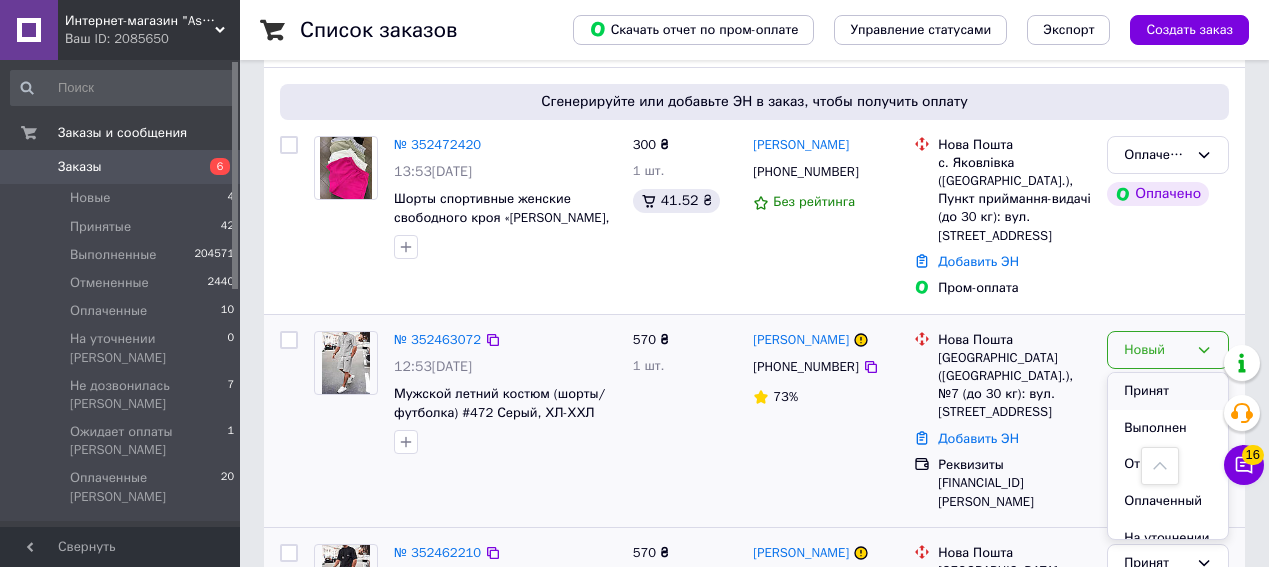 click on "Принят" at bounding box center (1168, 391) 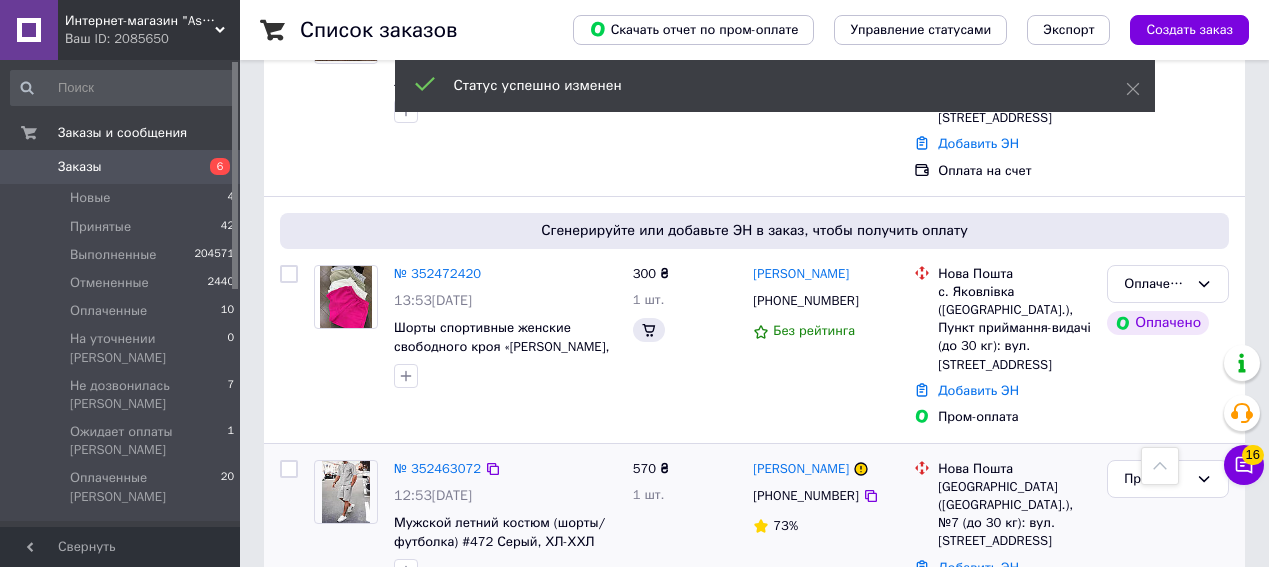 scroll, scrollTop: 241, scrollLeft: 0, axis: vertical 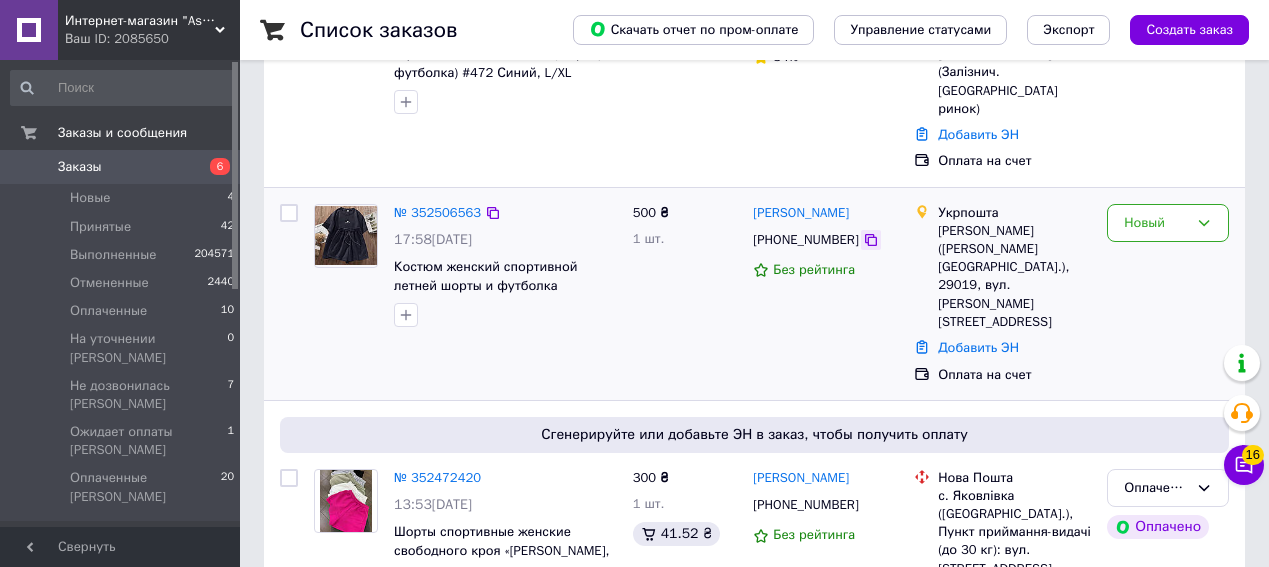 click 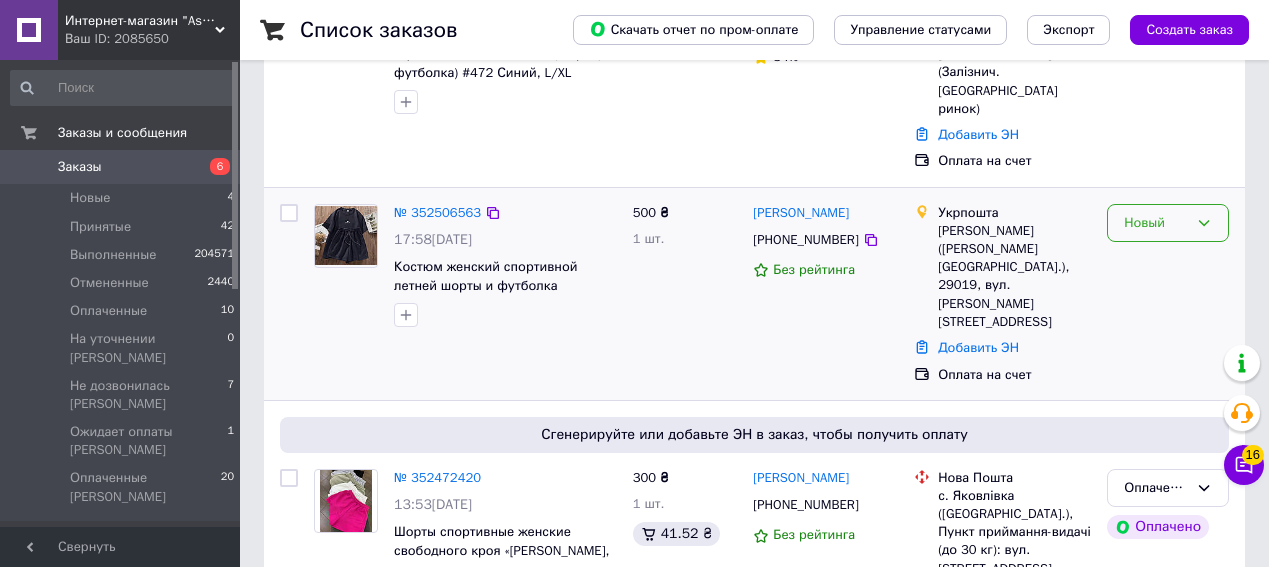 click on "Новый" at bounding box center (1156, 223) 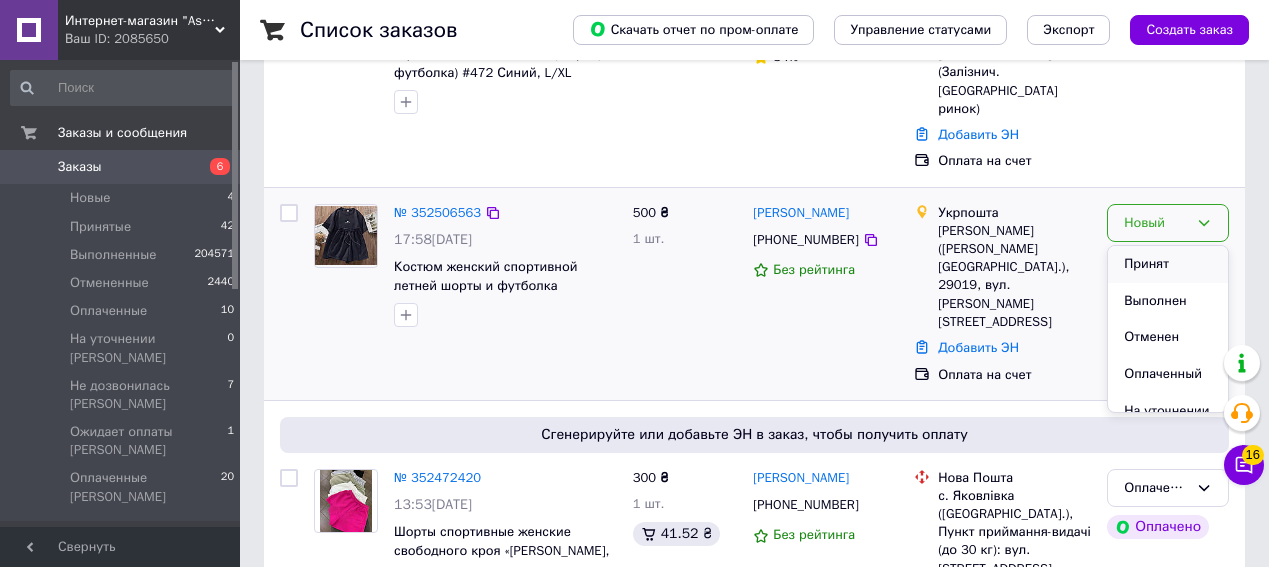 click on "Принят" at bounding box center (1168, 264) 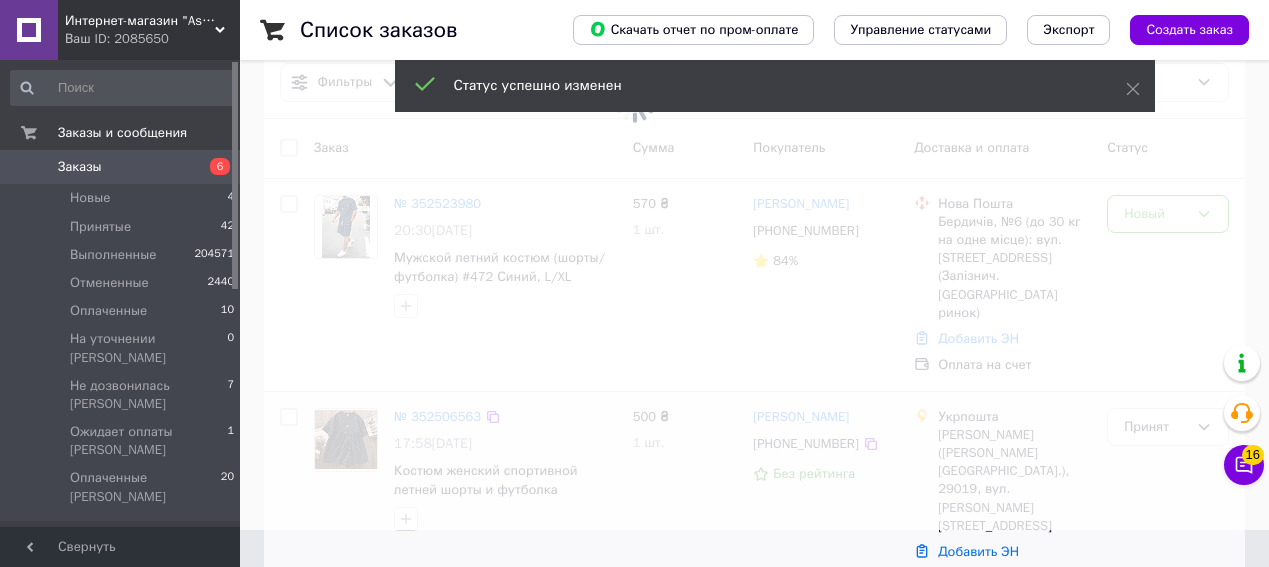 scroll, scrollTop: 0, scrollLeft: 0, axis: both 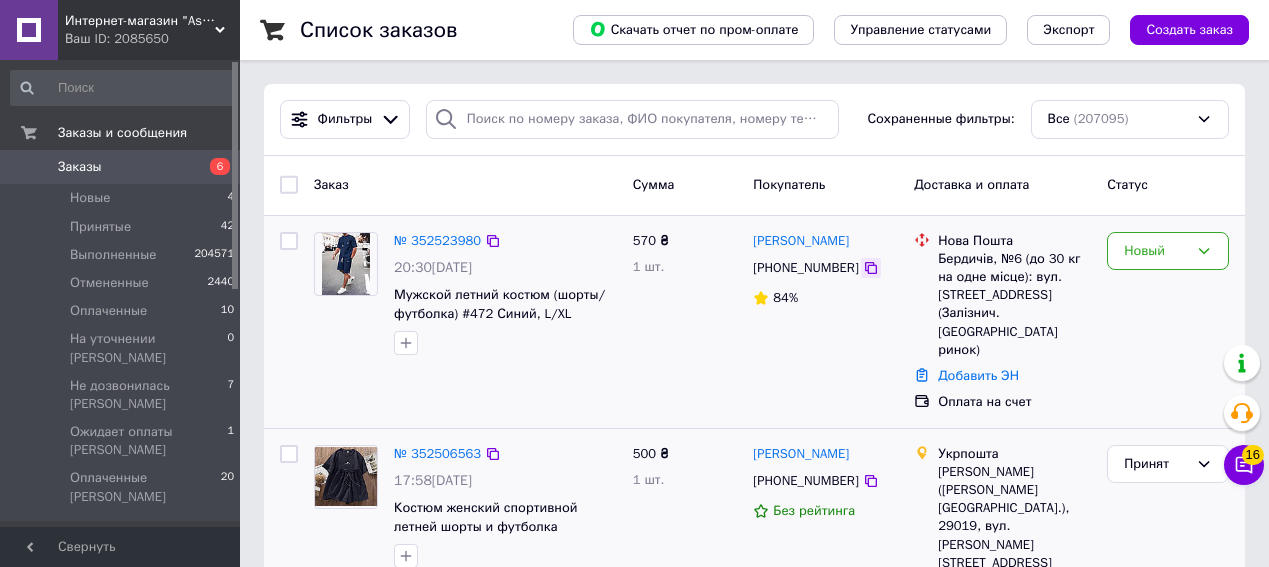 click 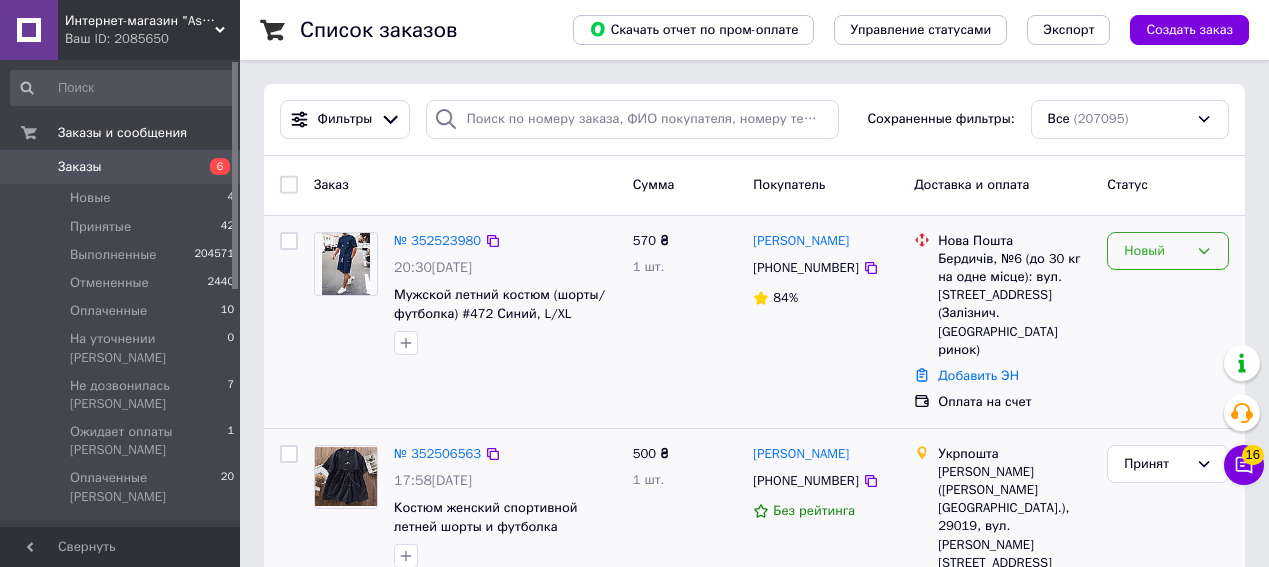 click on "Новый" at bounding box center [1156, 251] 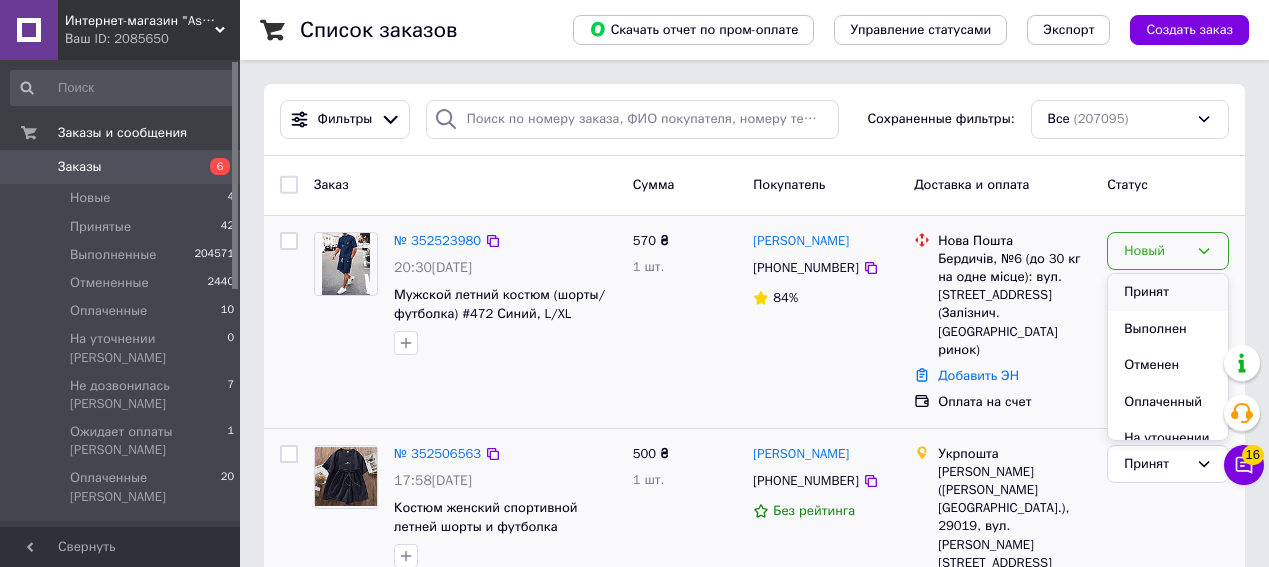 click on "Принят" at bounding box center [1168, 292] 